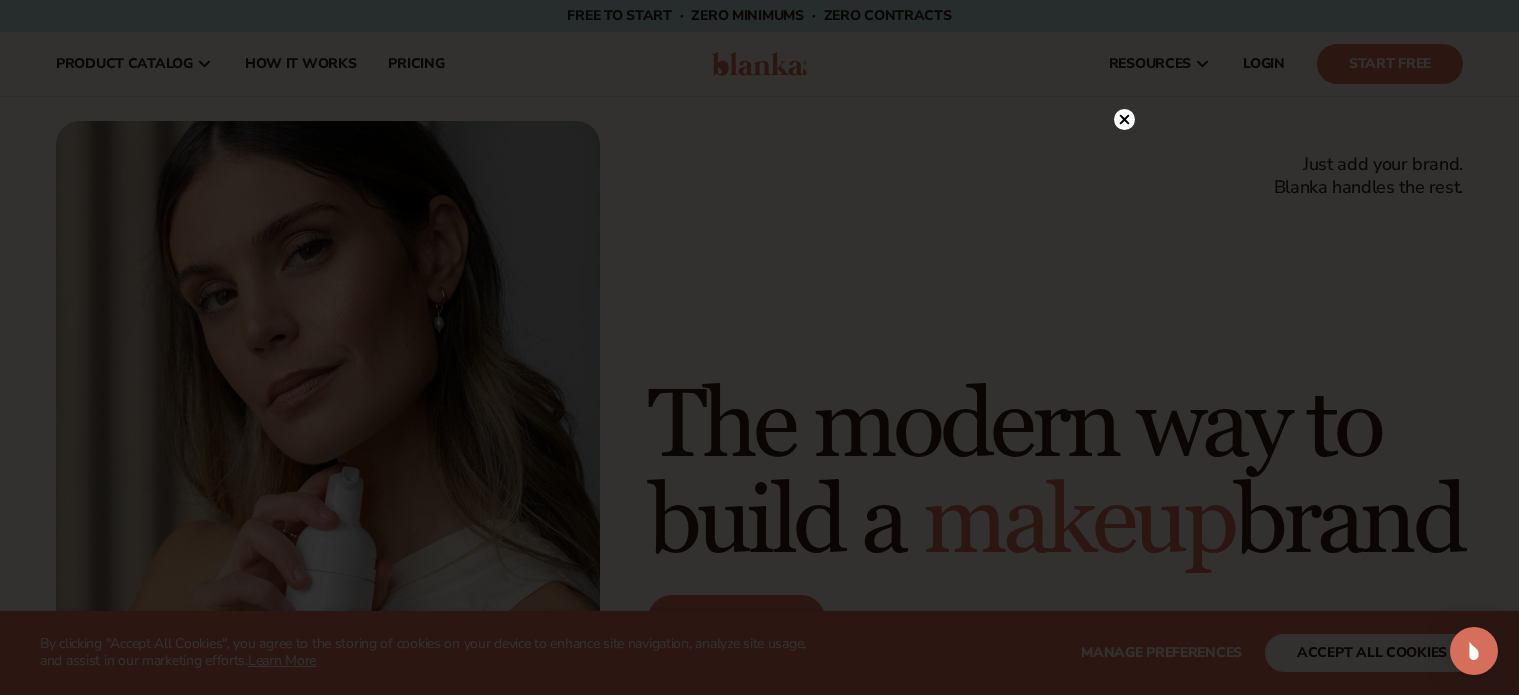 scroll, scrollTop: 0, scrollLeft: 0, axis: both 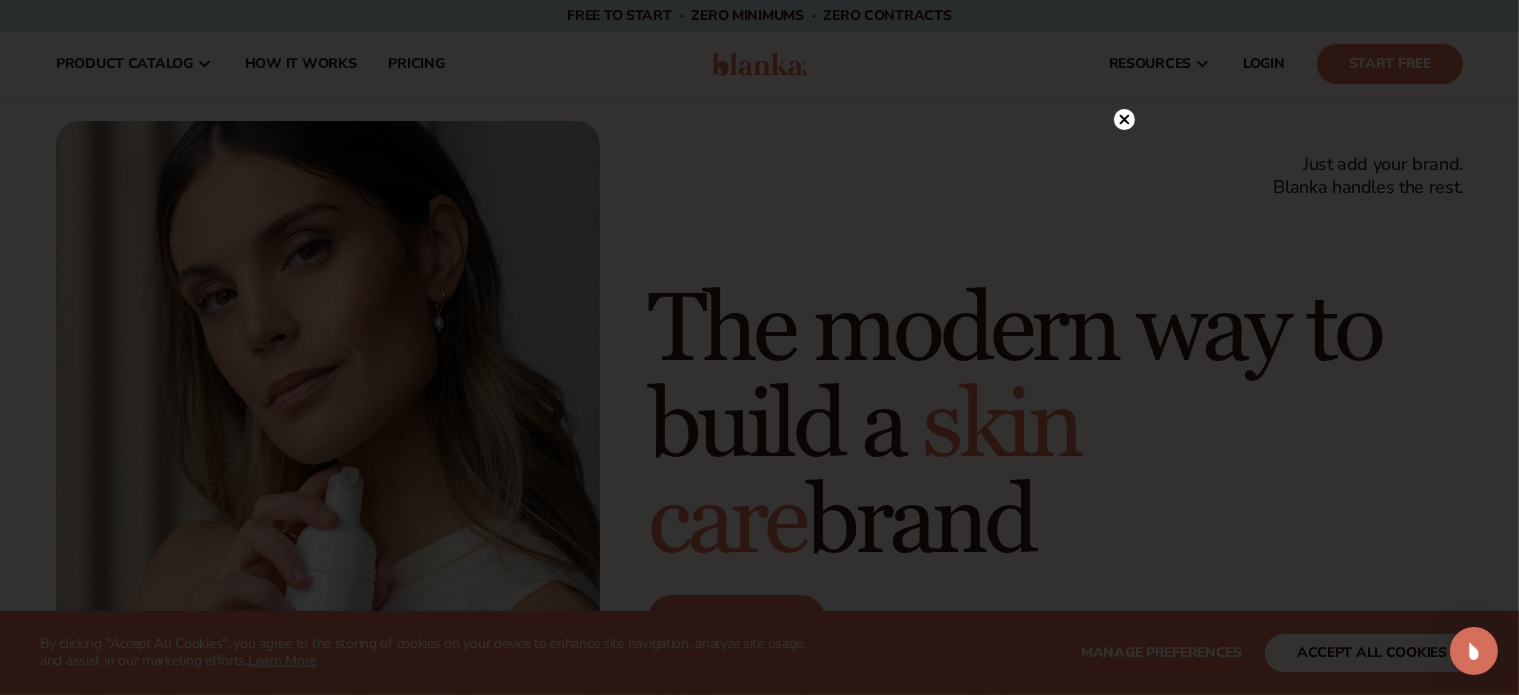 click 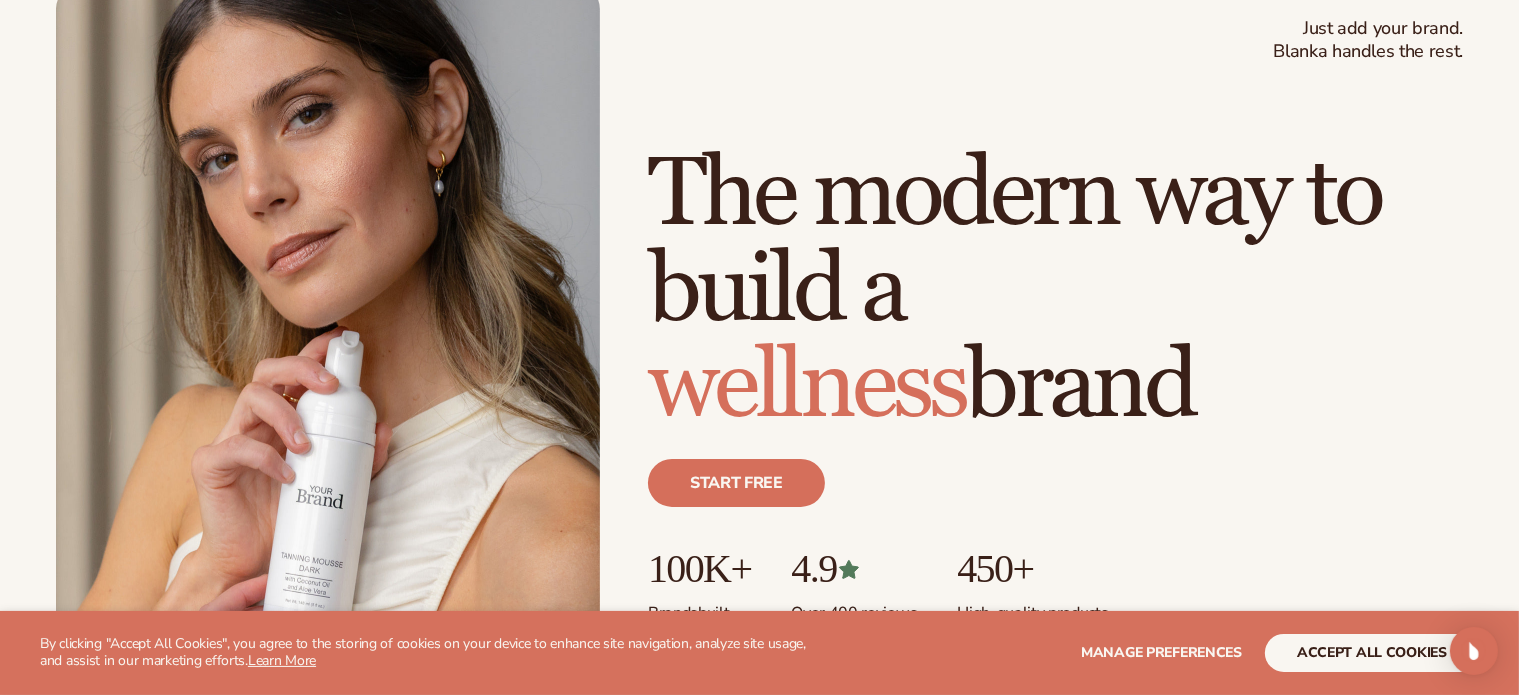 scroll, scrollTop: 0, scrollLeft: 0, axis: both 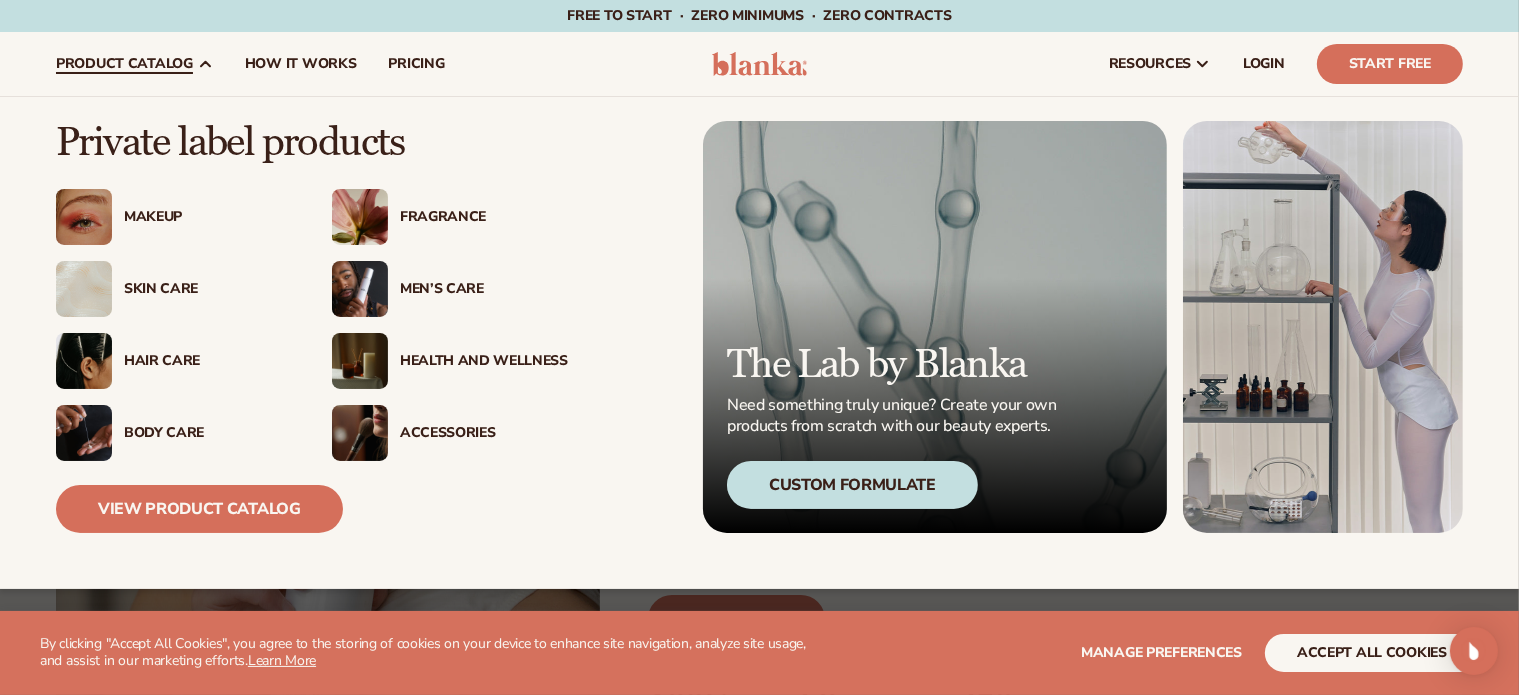 click on "Makeup" at bounding box center [208, 217] 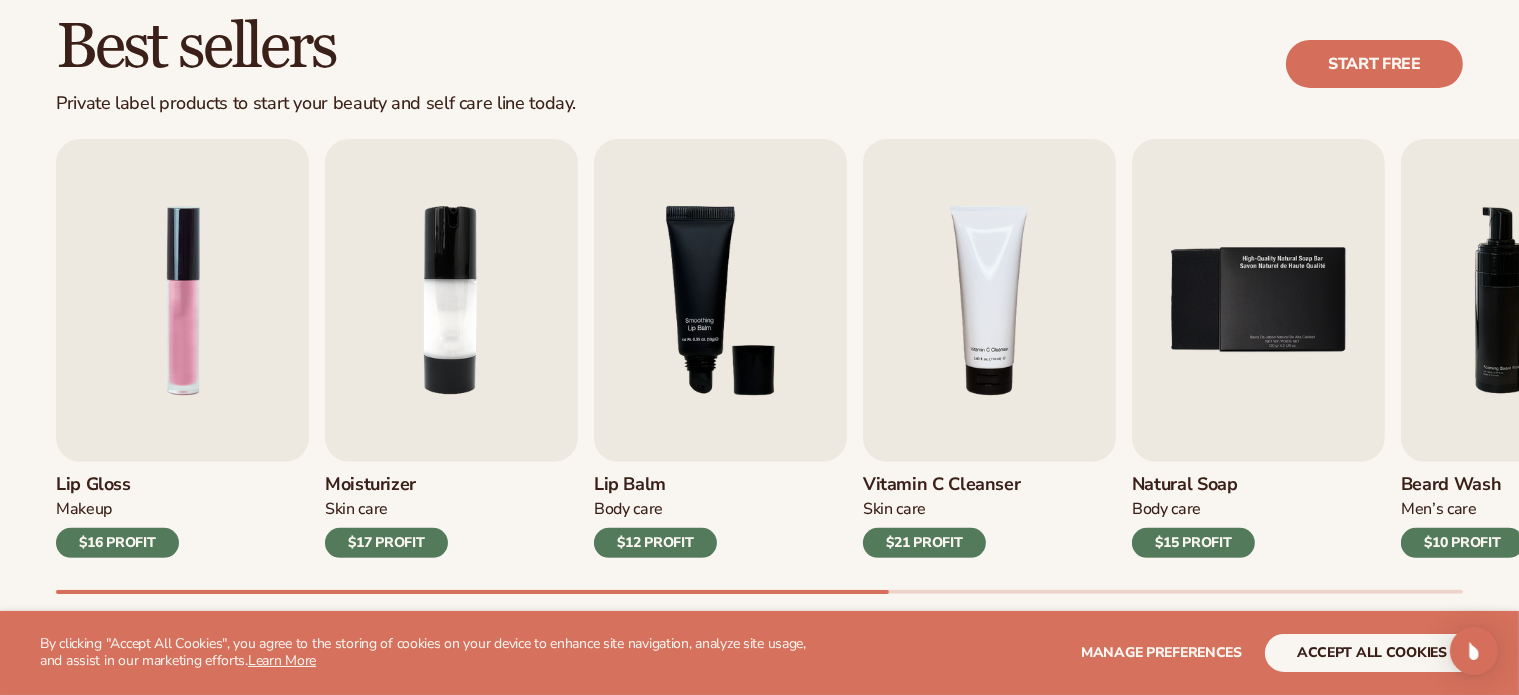 scroll, scrollTop: 580, scrollLeft: 0, axis: vertical 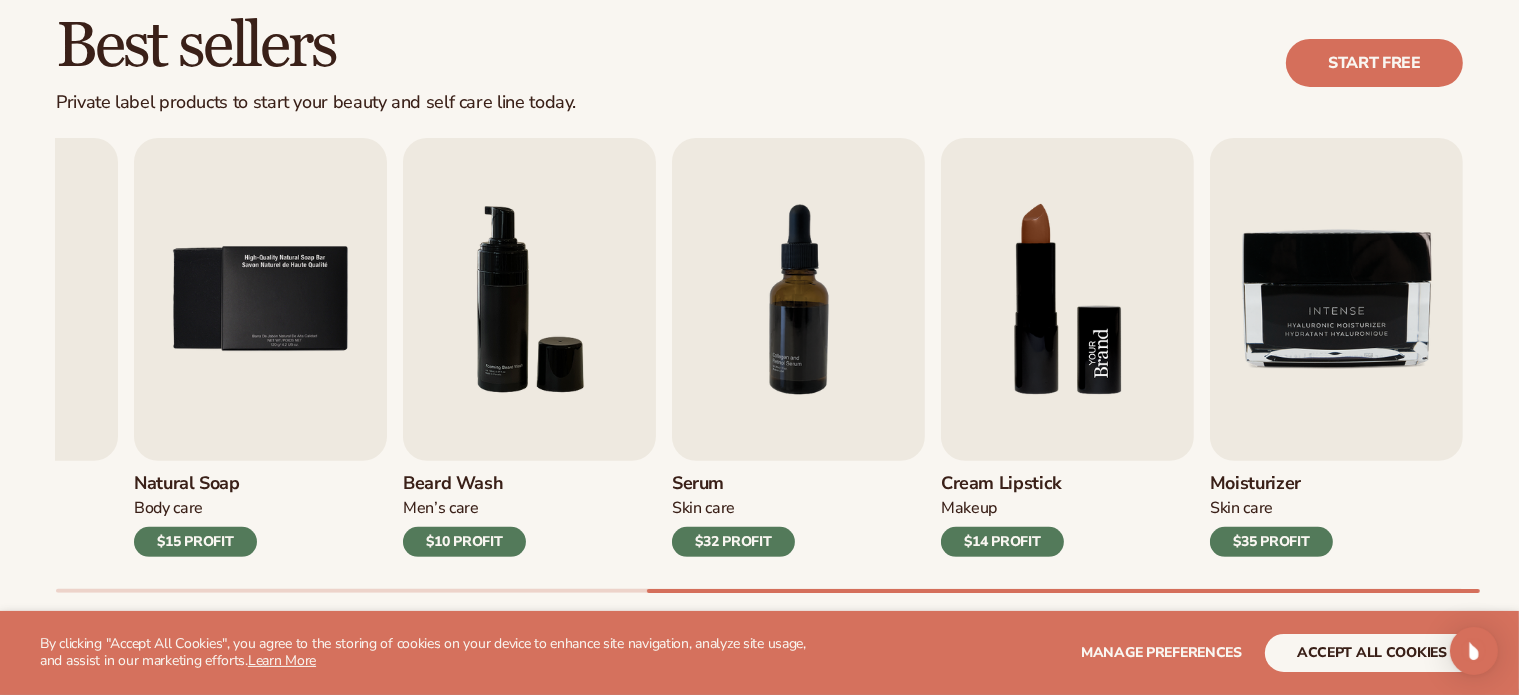 click at bounding box center [1067, 299] 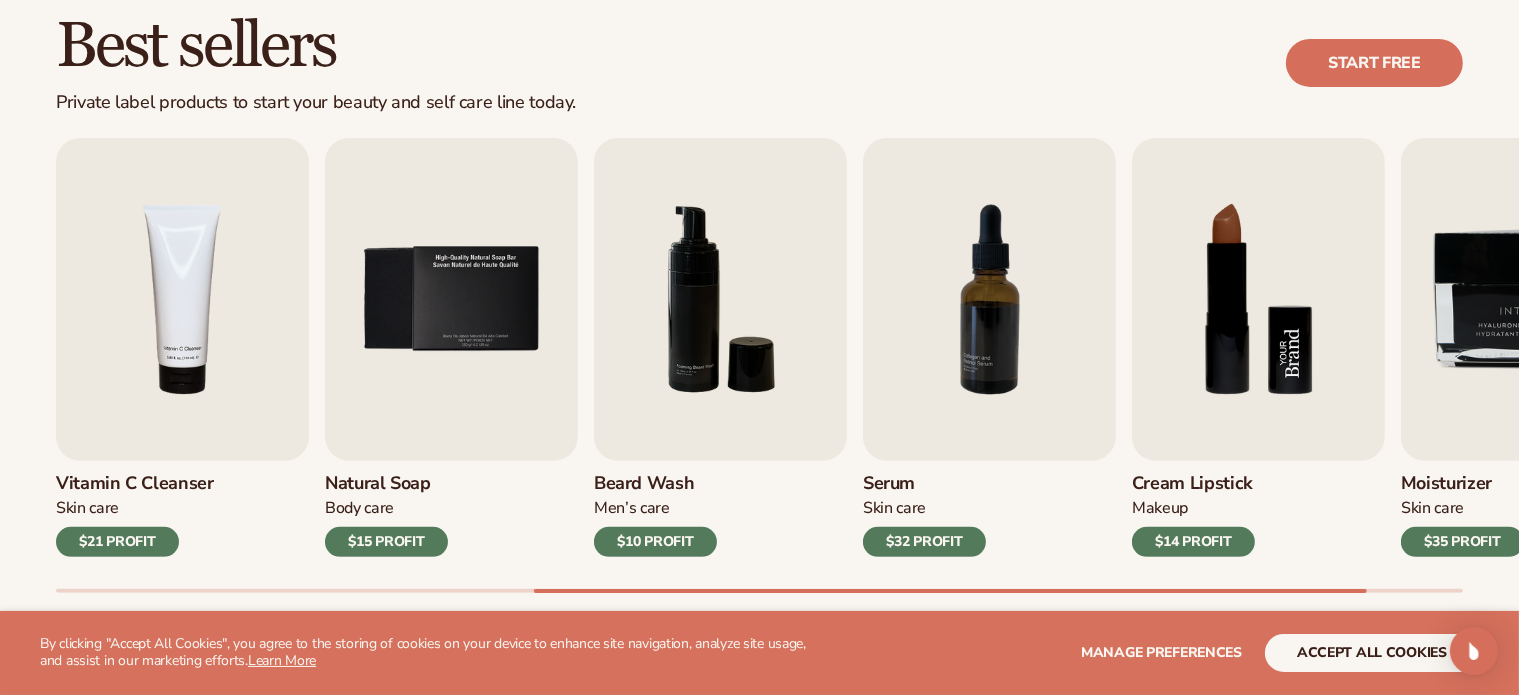 click at bounding box center [1258, 299] 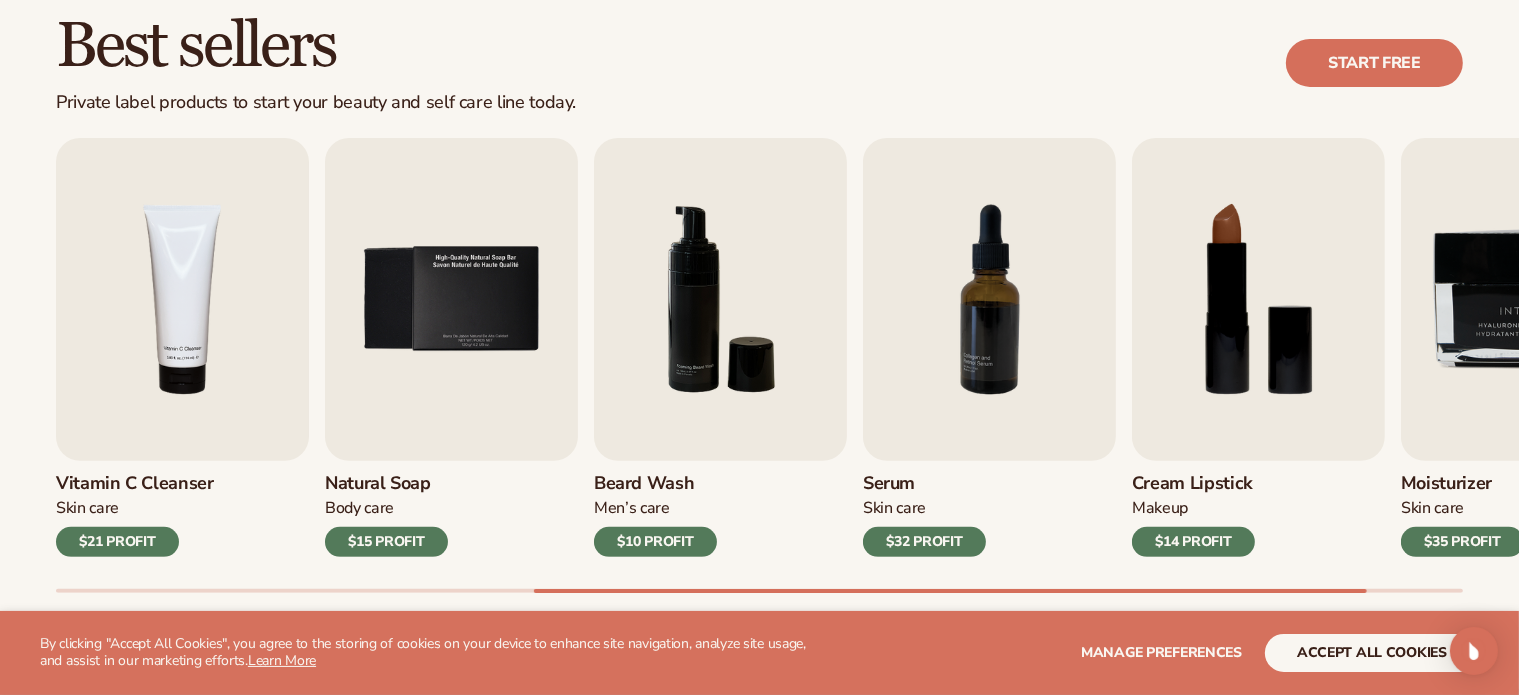 click on "$14 PROFIT" at bounding box center (1193, 542) 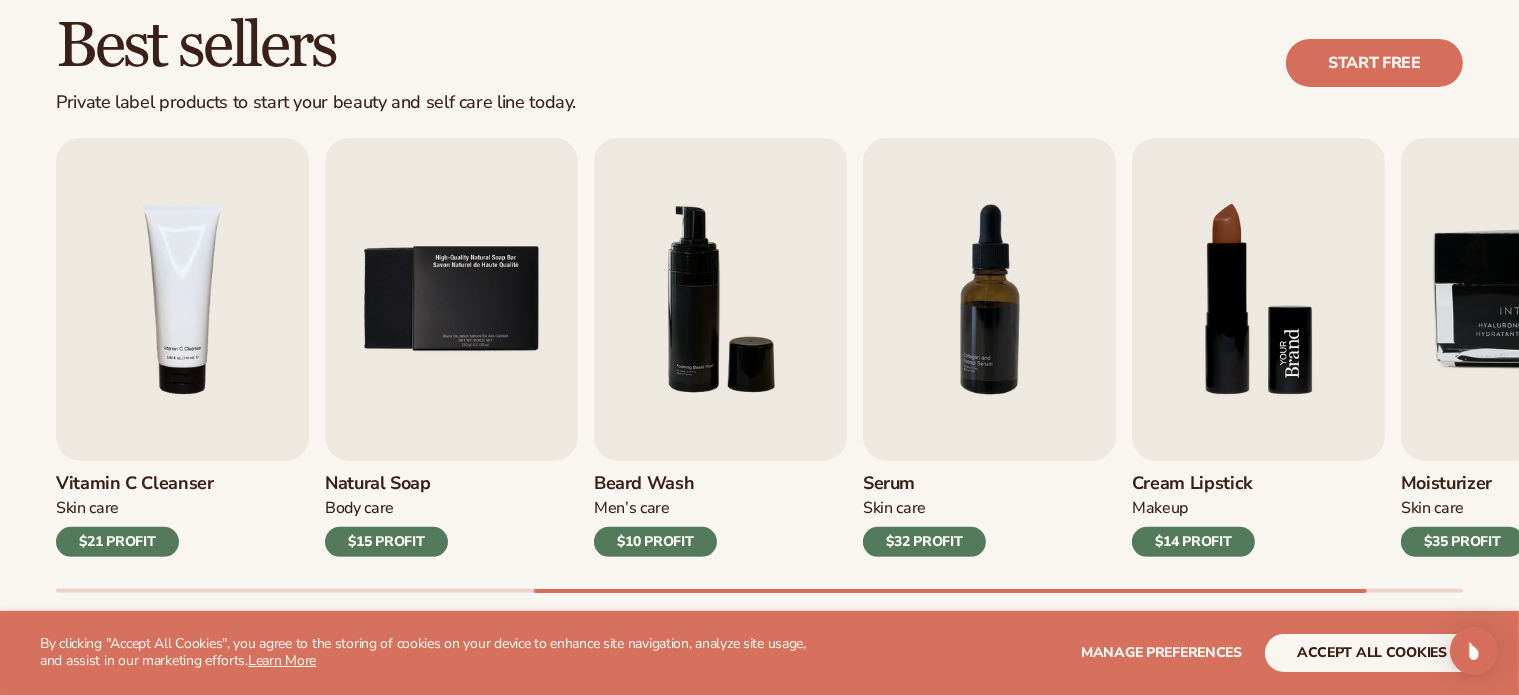click at bounding box center [1258, 299] 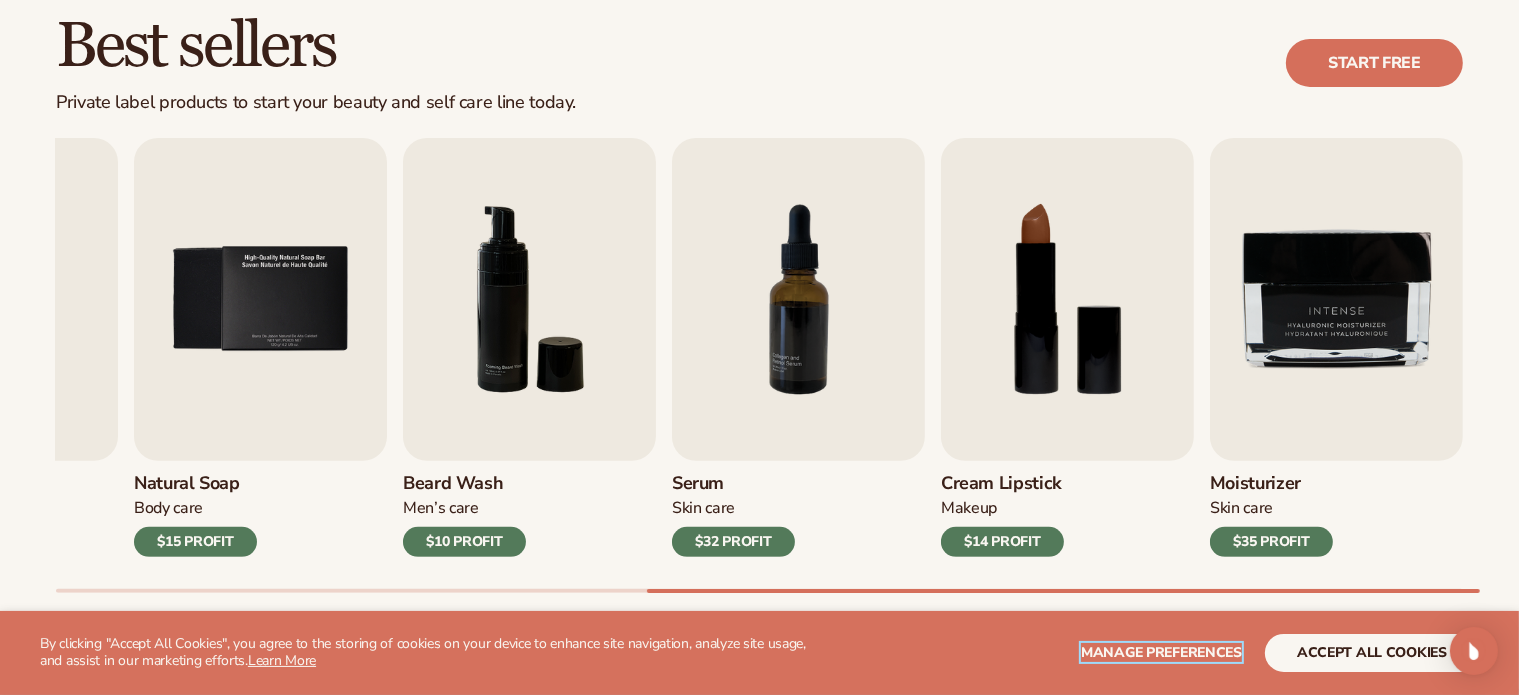 click on "Manage preferences" at bounding box center [1161, 652] 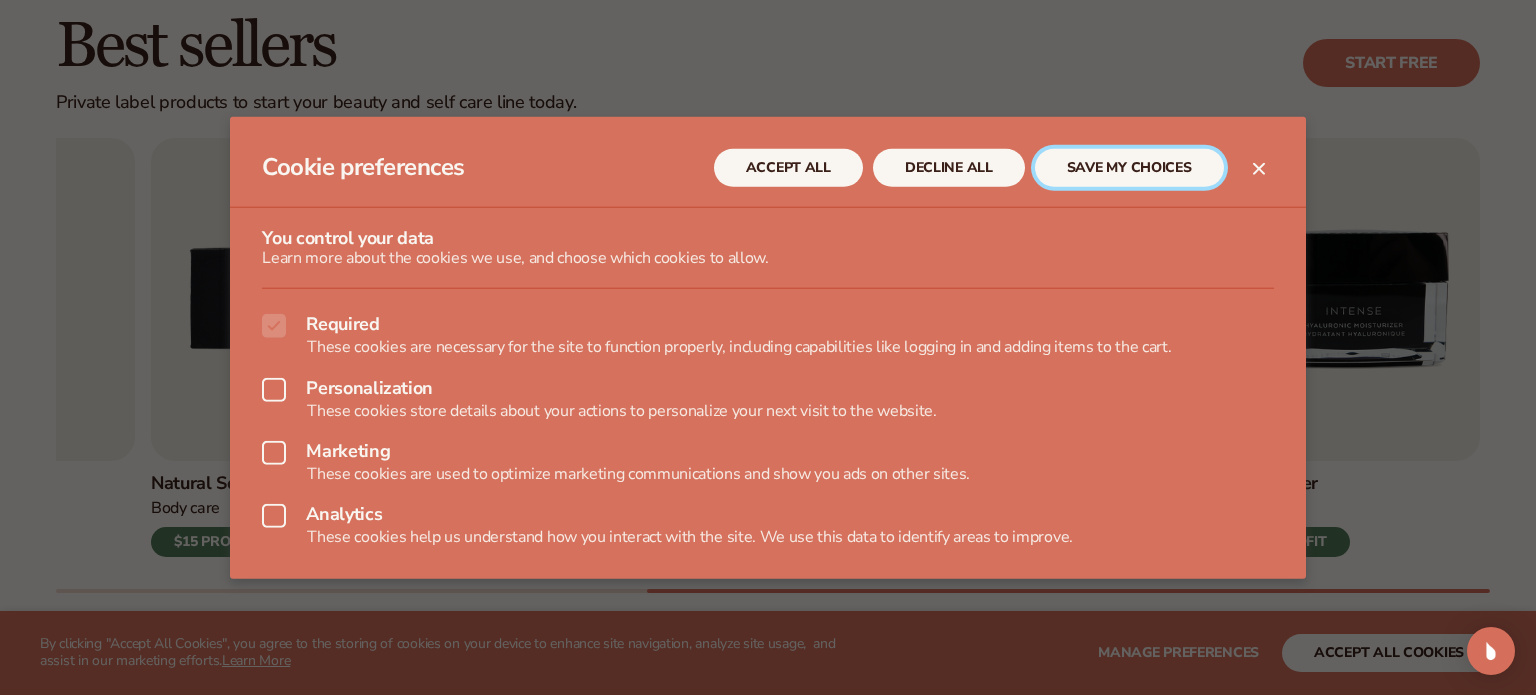 click on "SAVE MY CHOICES" at bounding box center [1129, 167] 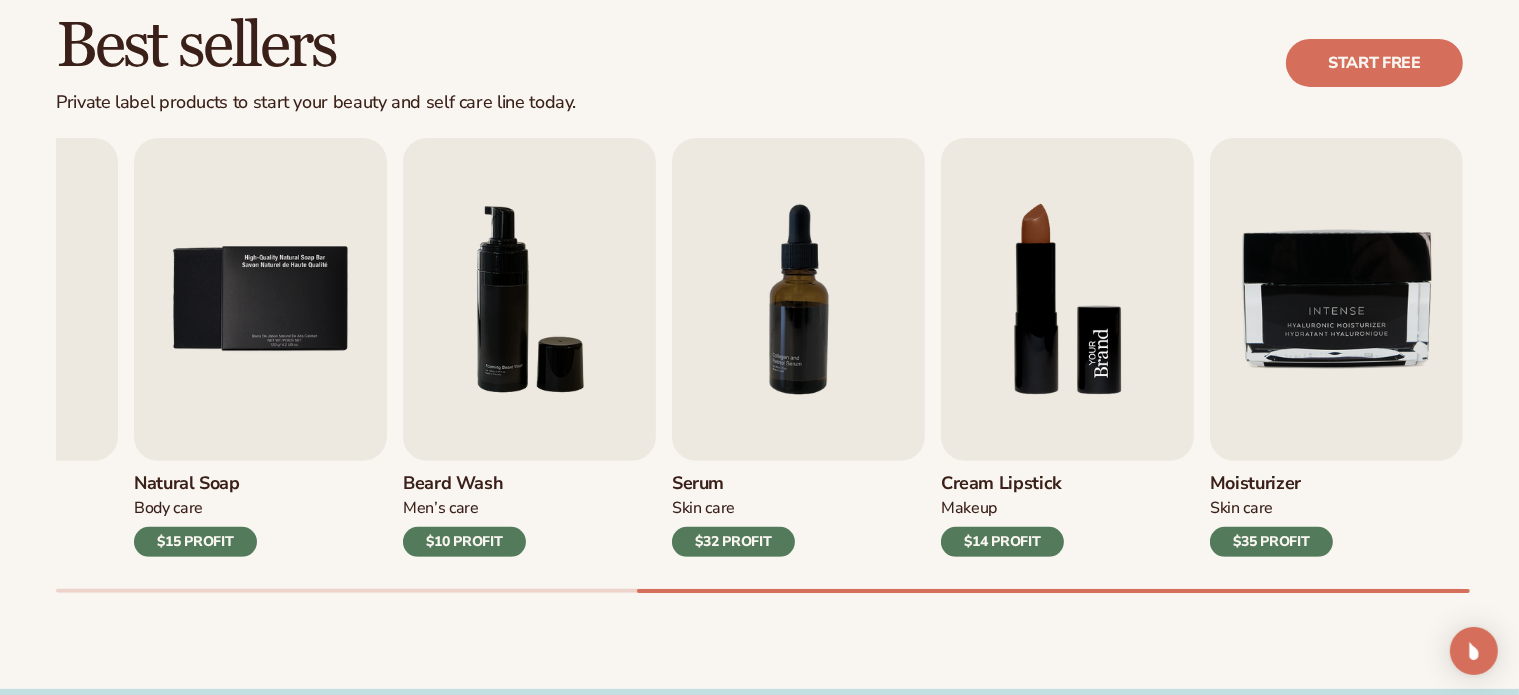 click at bounding box center [1067, 299] 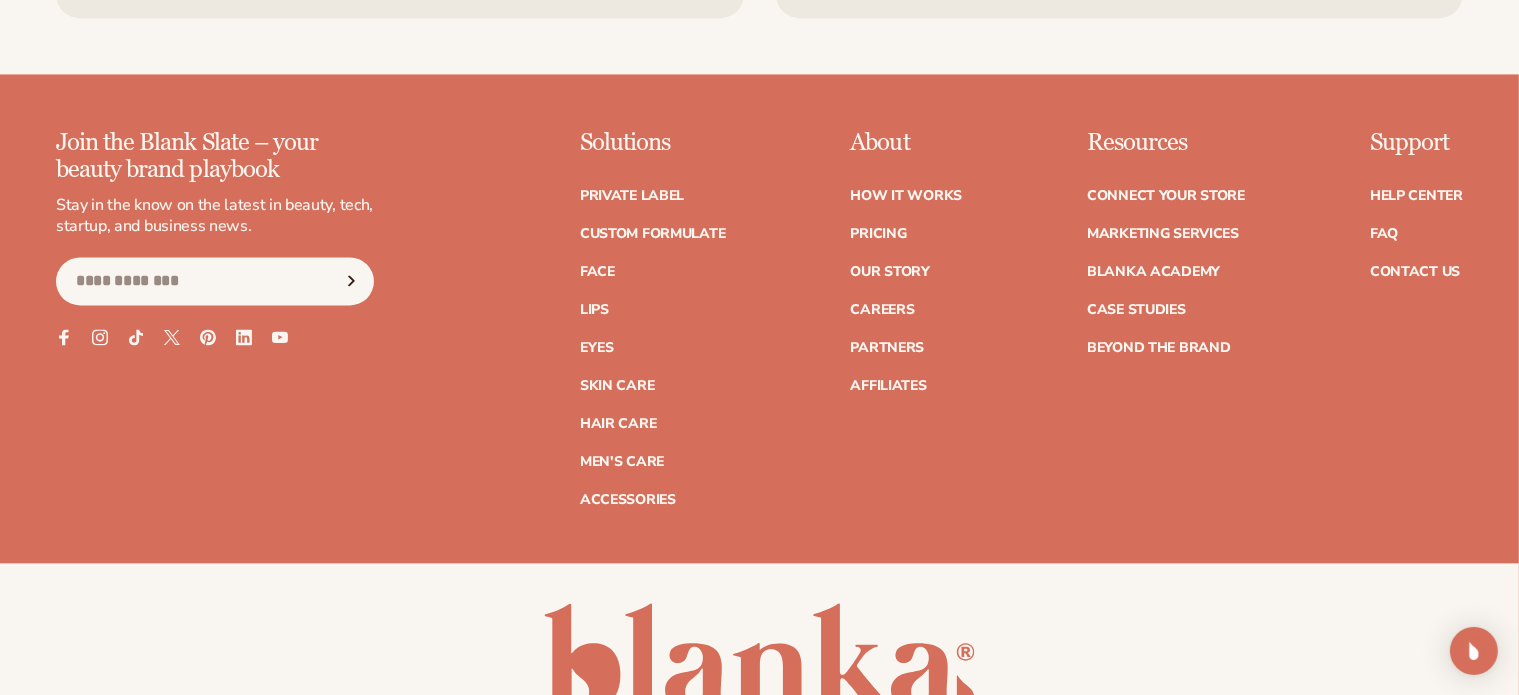 scroll, scrollTop: 4204, scrollLeft: 0, axis: vertical 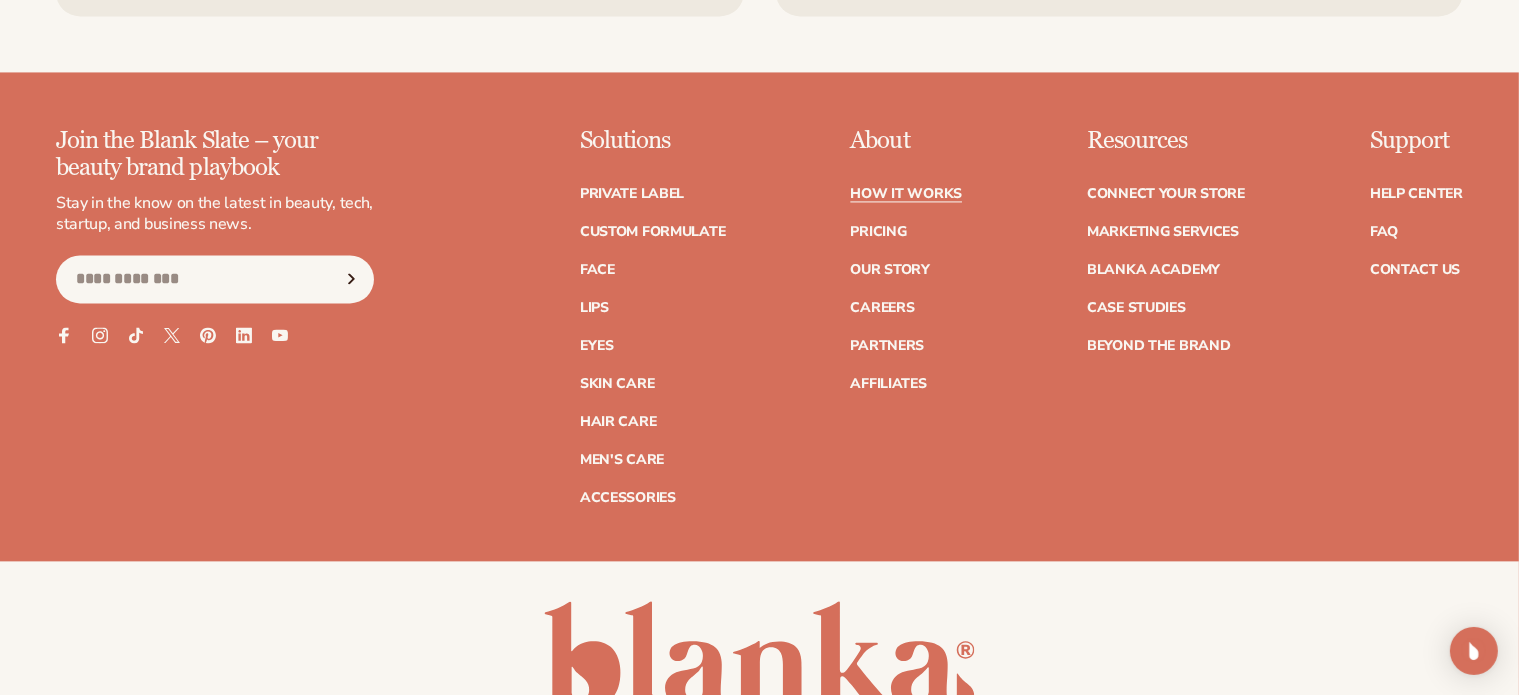 click on "How It Works" at bounding box center [906, 194] 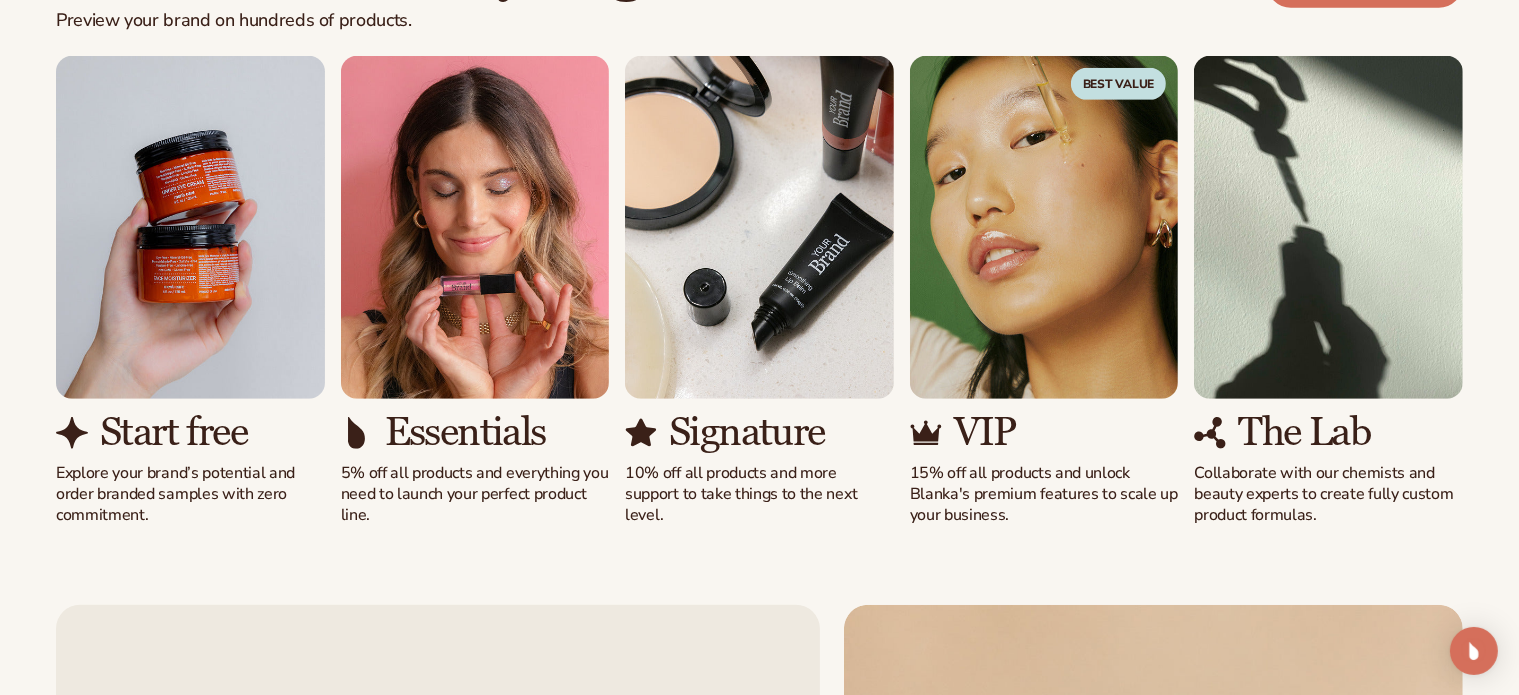 scroll, scrollTop: 1276, scrollLeft: 0, axis: vertical 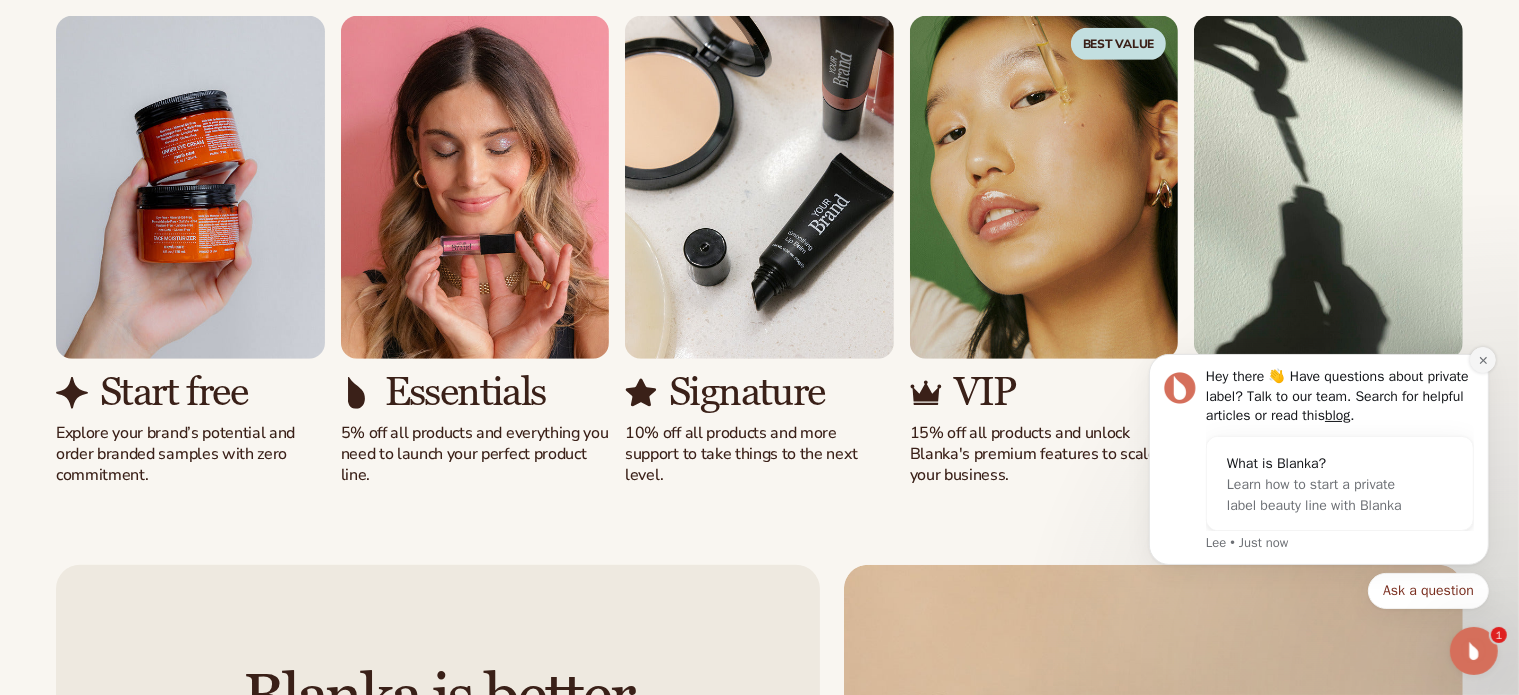click 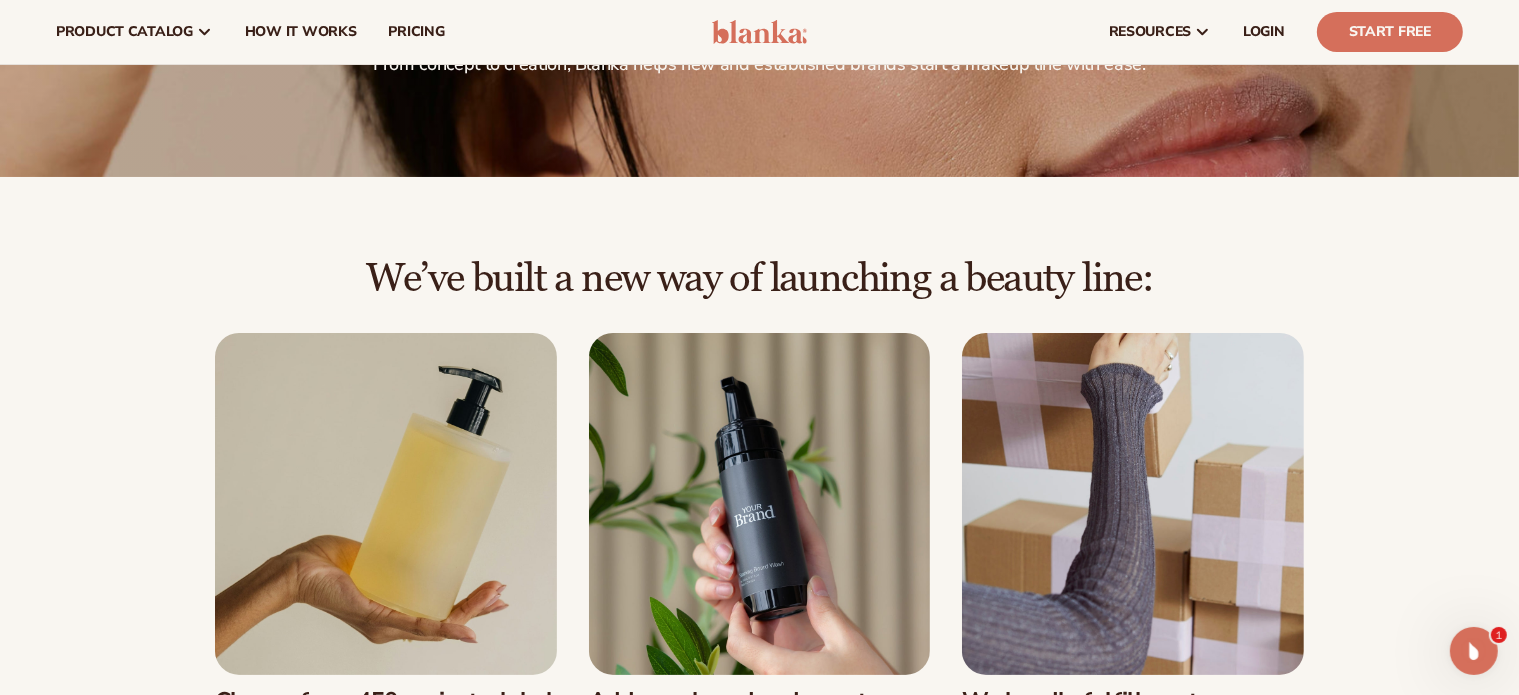 scroll, scrollTop: 0, scrollLeft: 0, axis: both 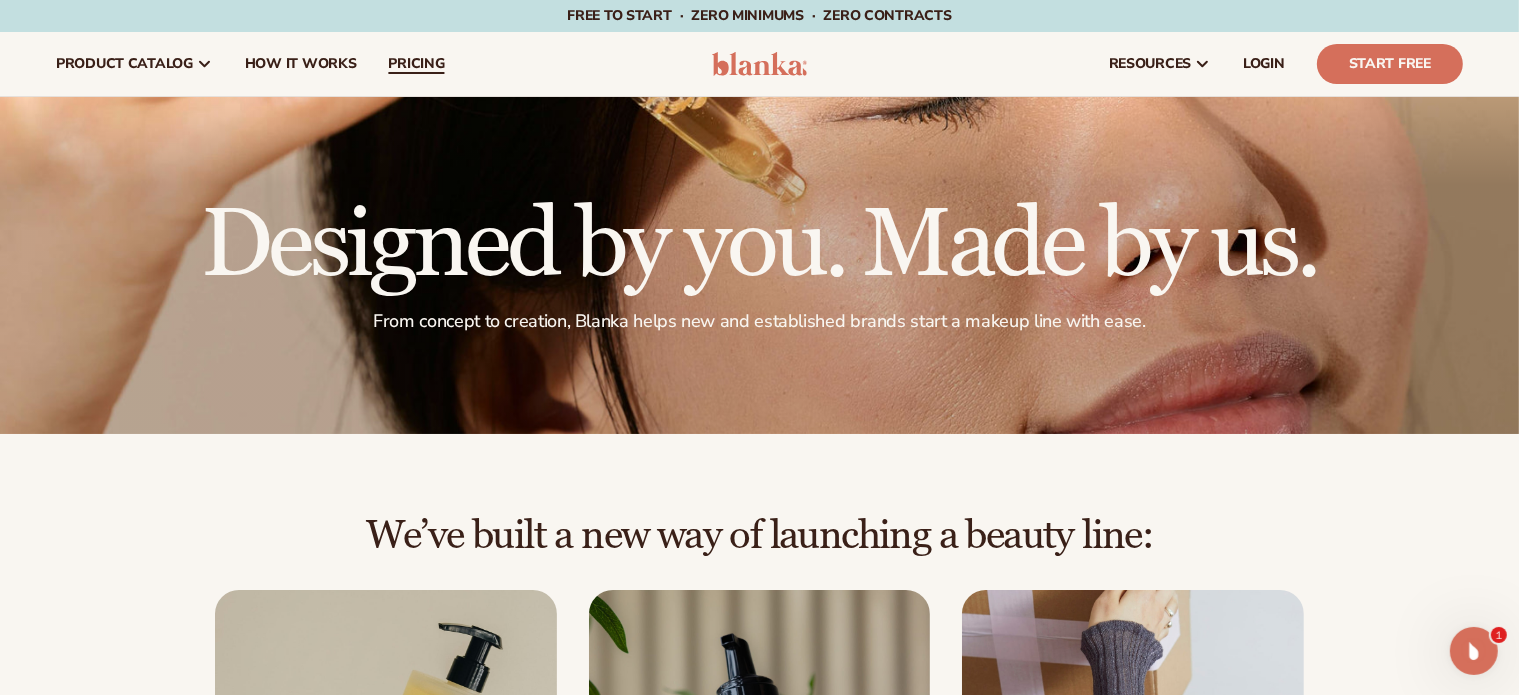 click on "pricing" at bounding box center [416, 64] 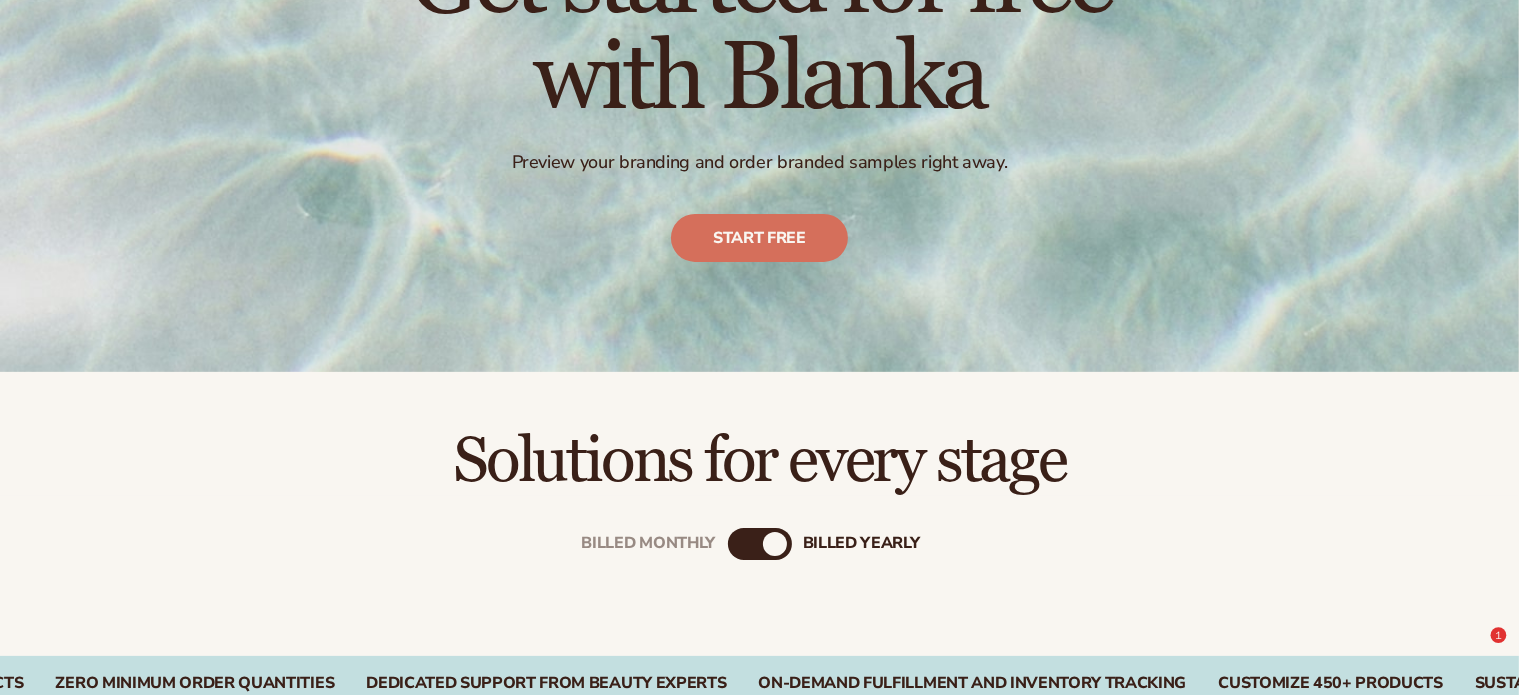scroll, scrollTop: 350, scrollLeft: 0, axis: vertical 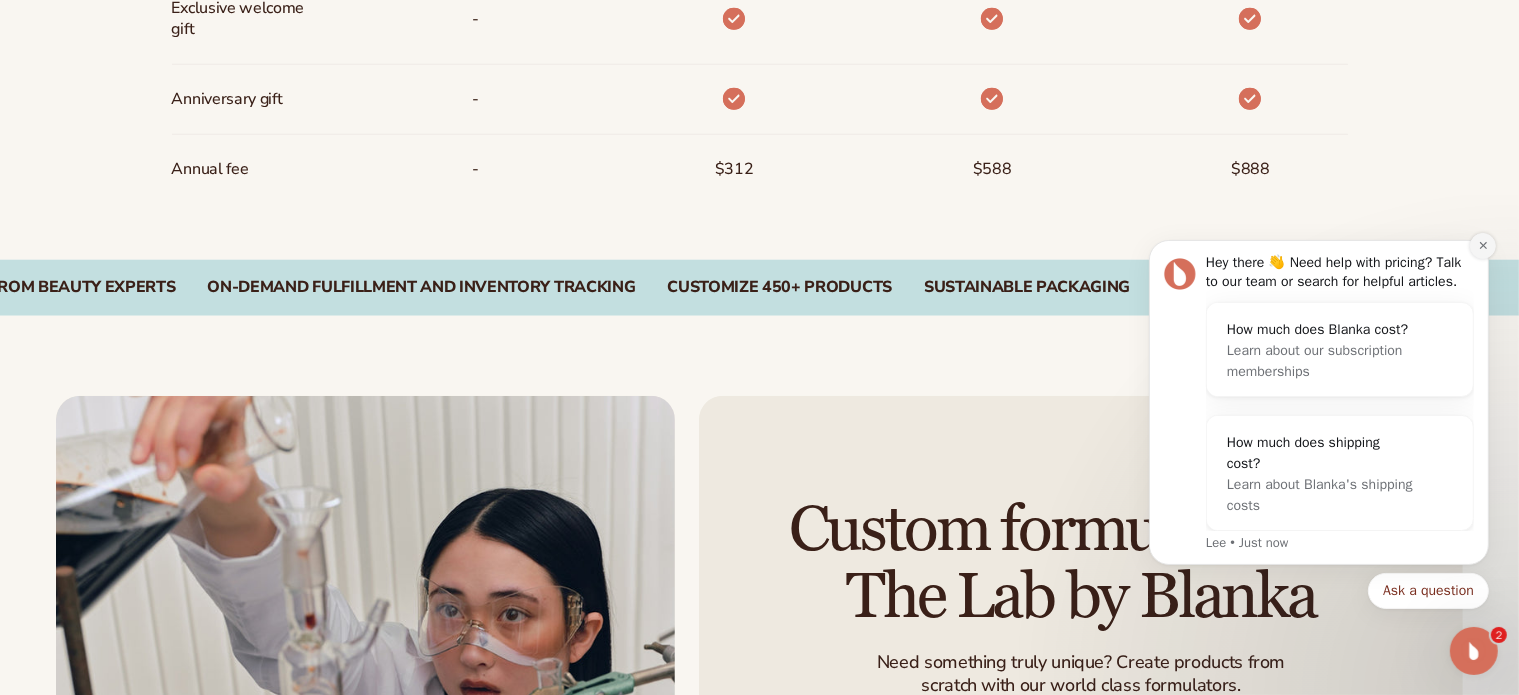 click 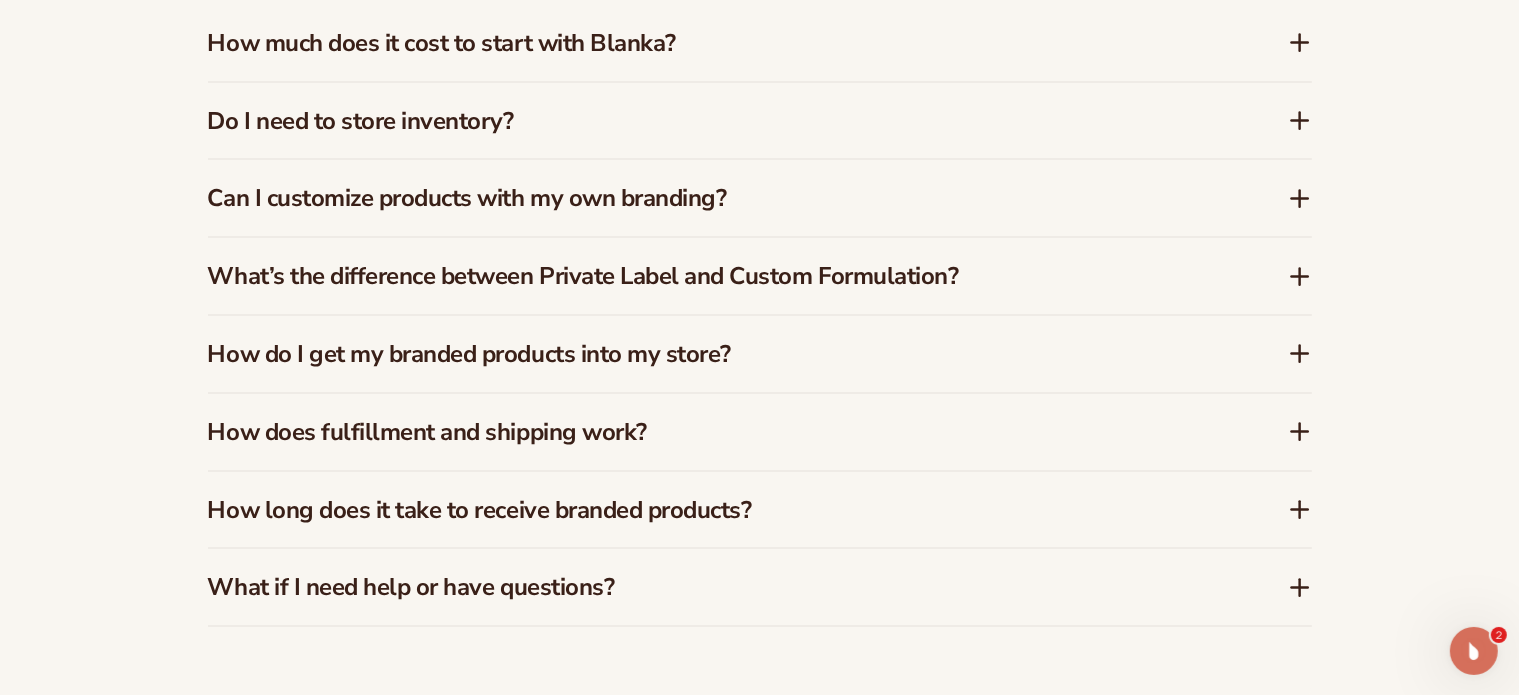 scroll, scrollTop: 3060, scrollLeft: 0, axis: vertical 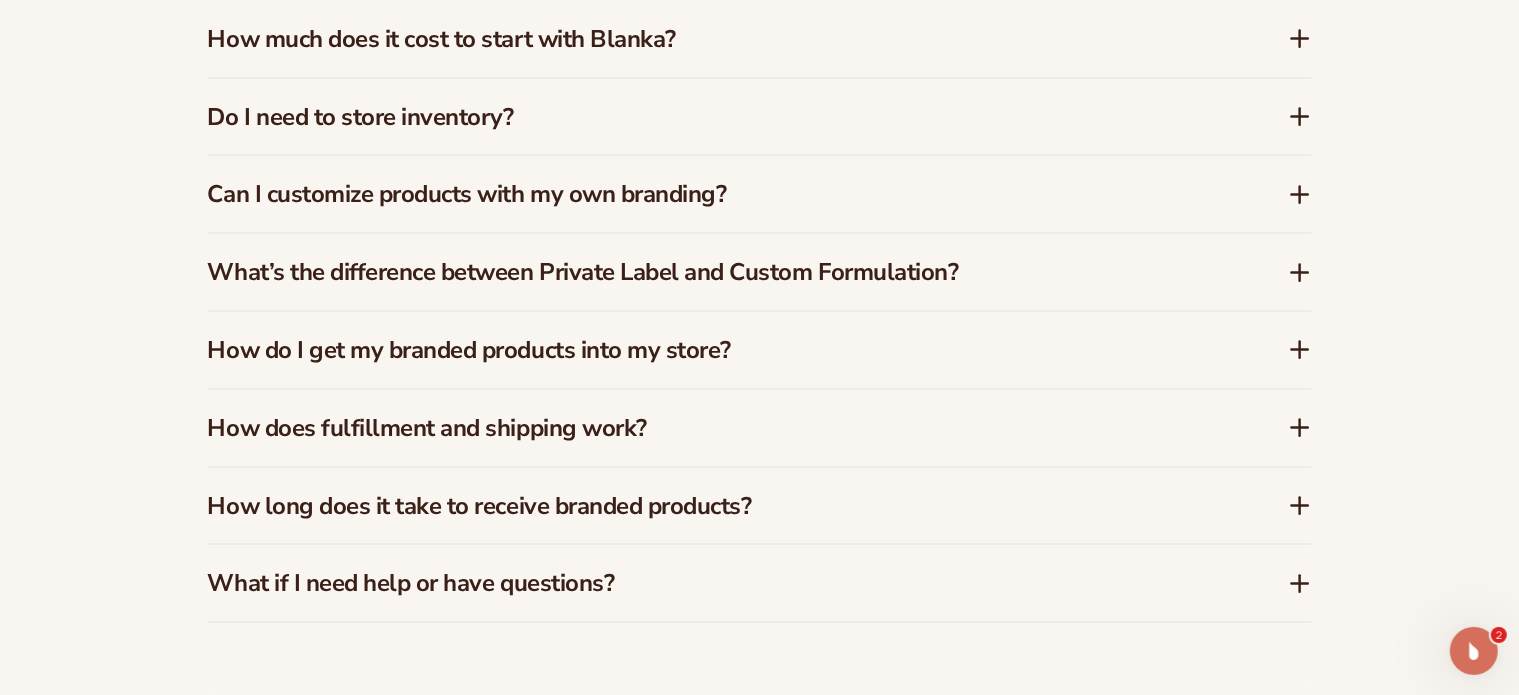 click 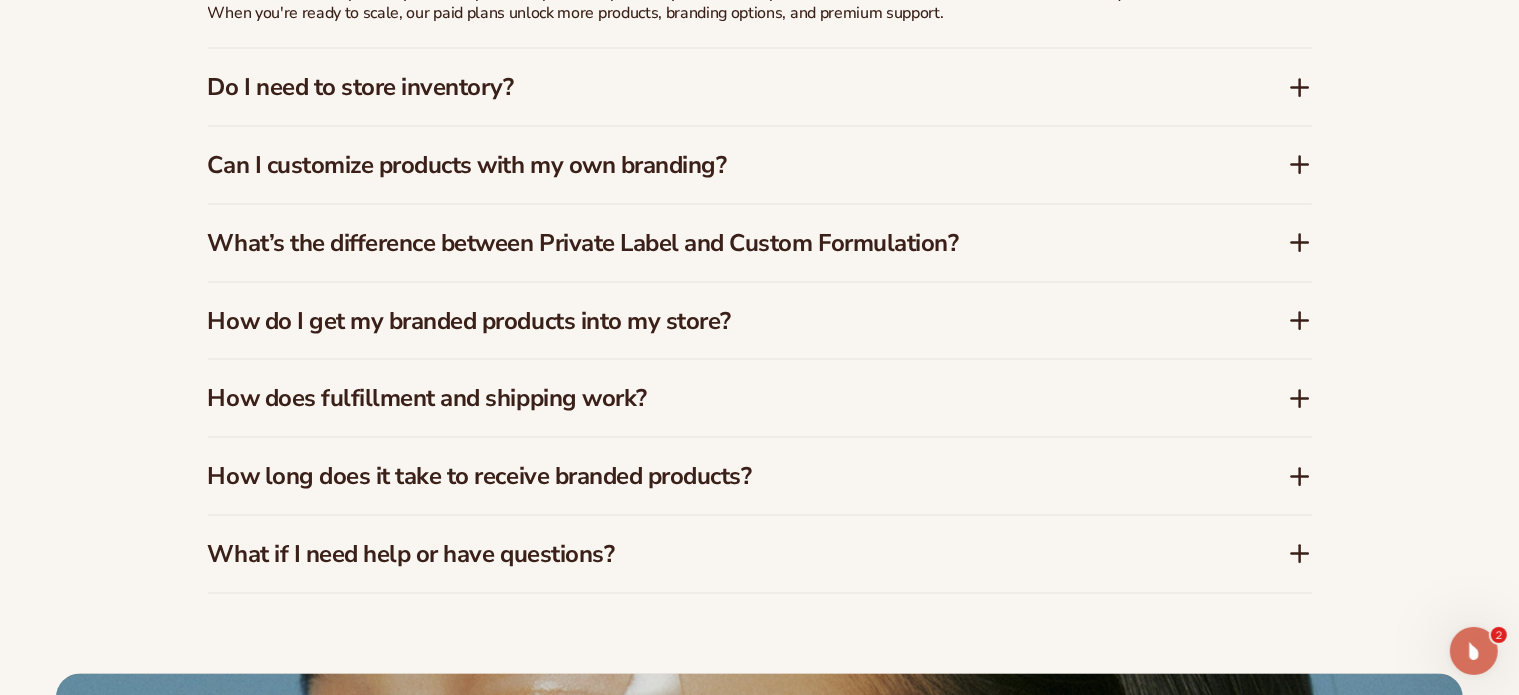 scroll, scrollTop: 3140, scrollLeft: 0, axis: vertical 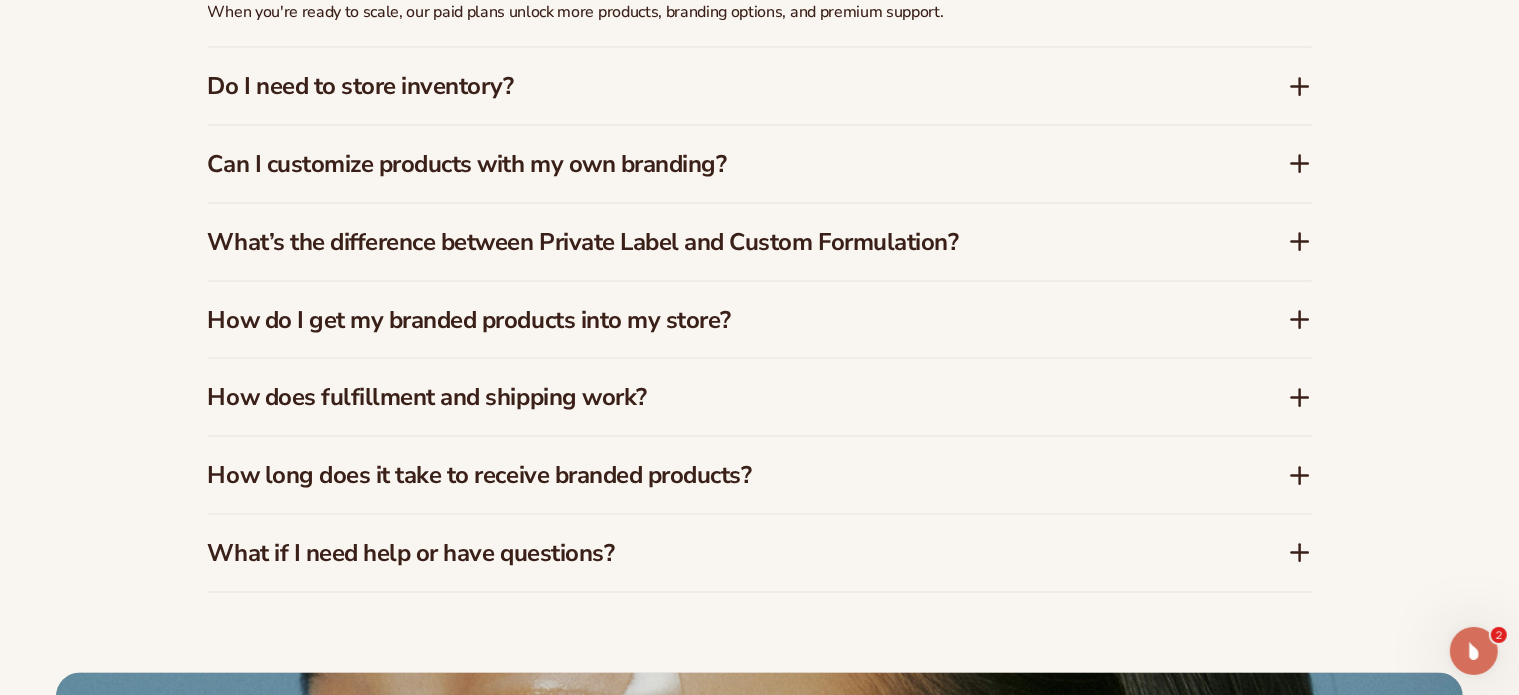 click 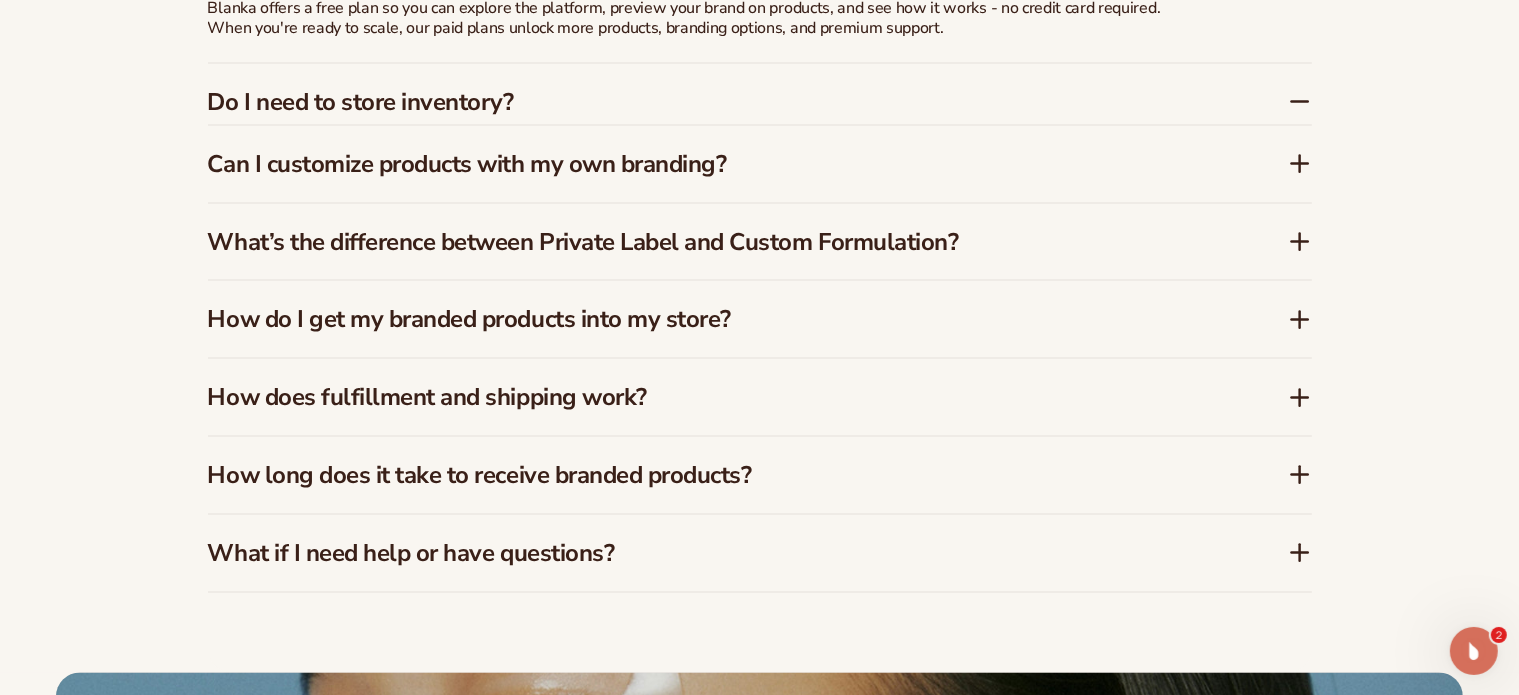 scroll, scrollTop: 3156, scrollLeft: 0, axis: vertical 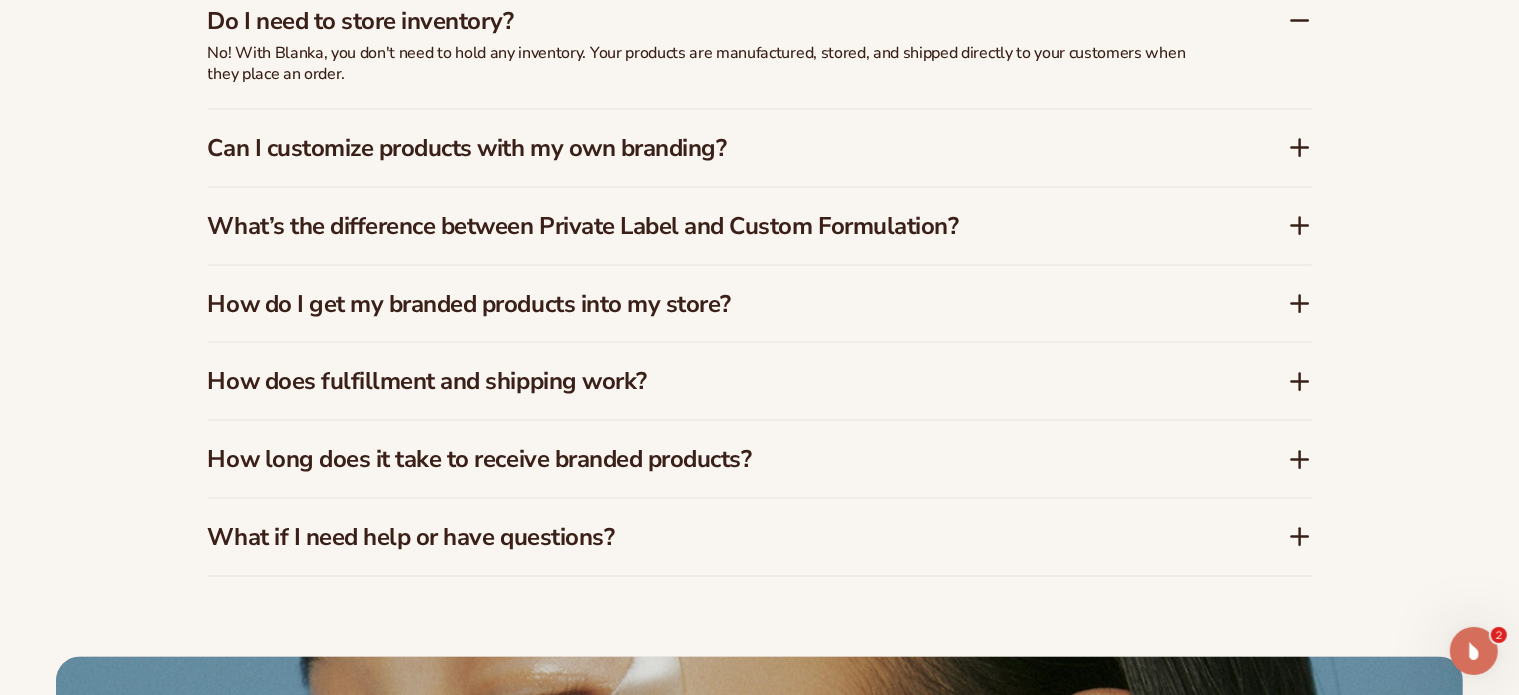 click 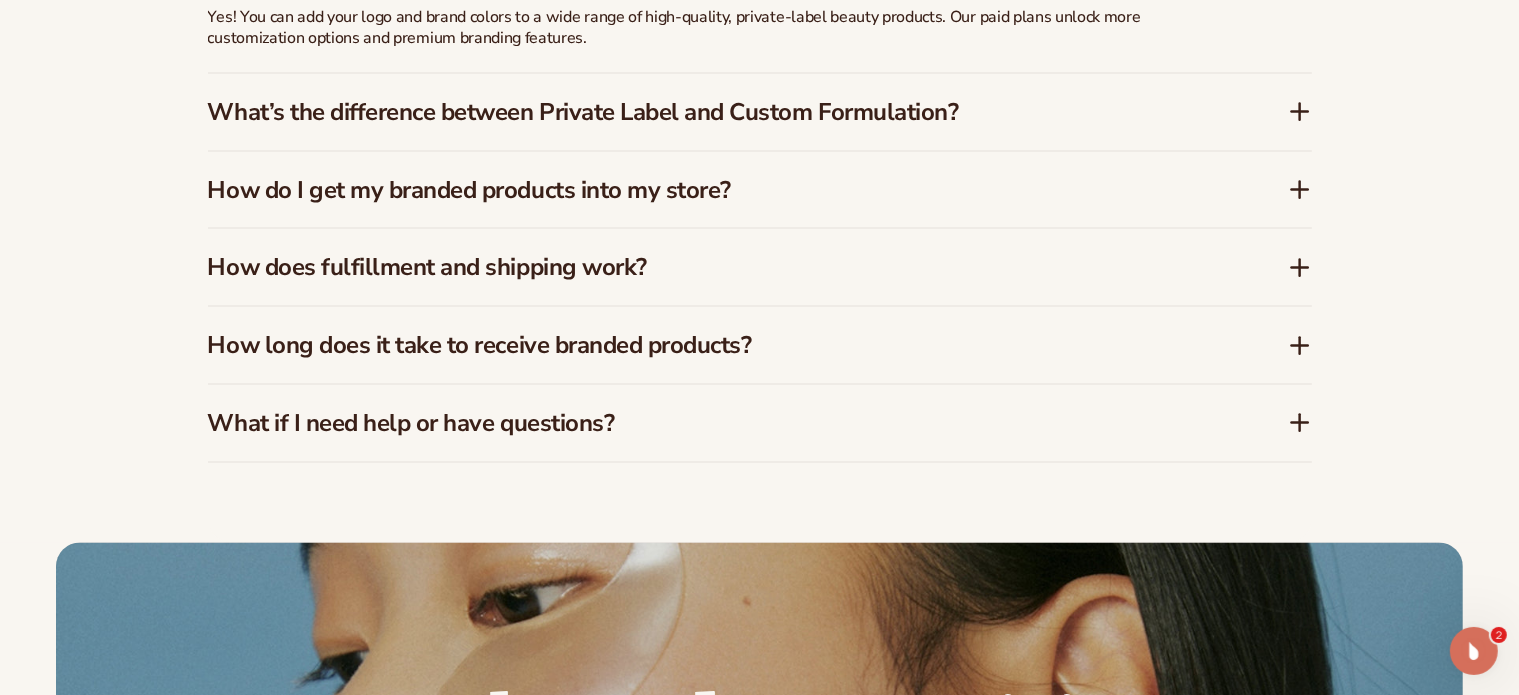 scroll, scrollTop: 3272, scrollLeft: 0, axis: vertical 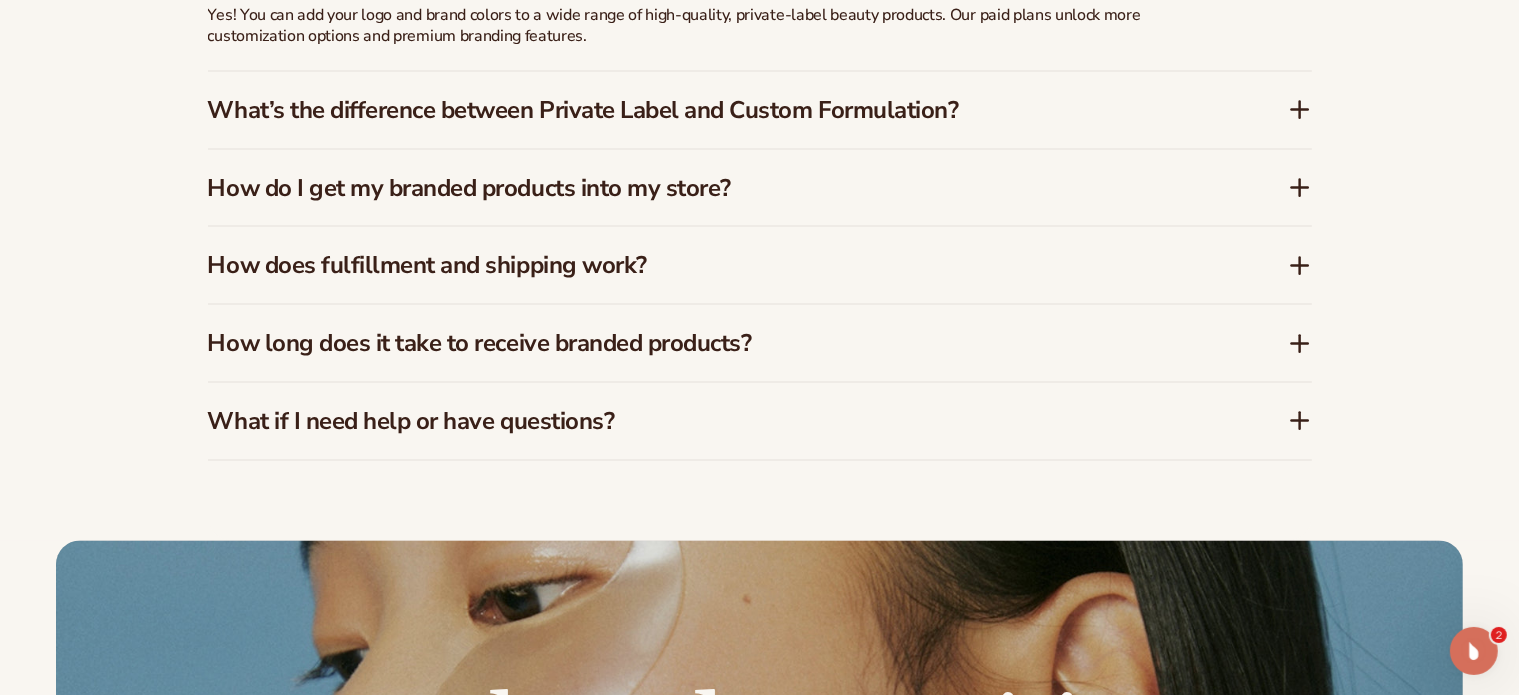 click 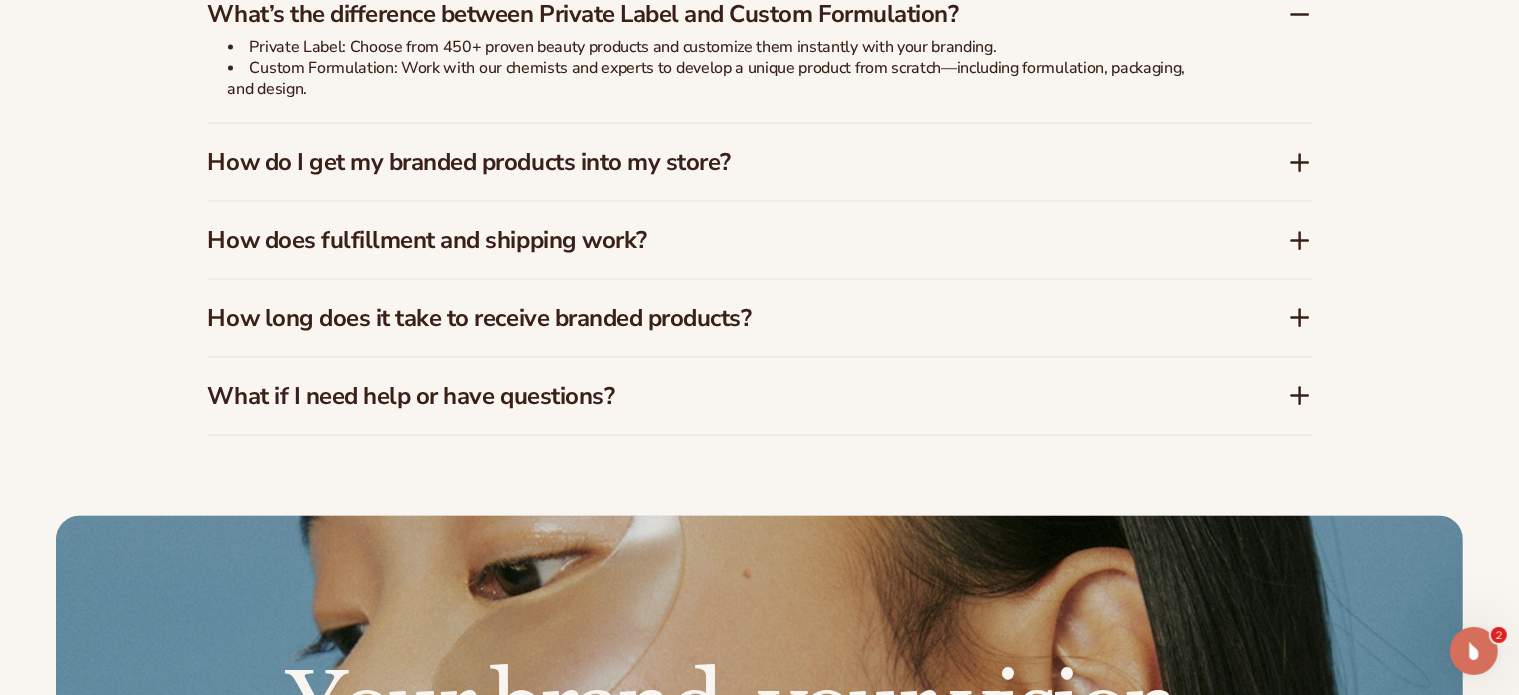 scroll, scrollTop: 3319, scrollLeft: 0, axis: vertical 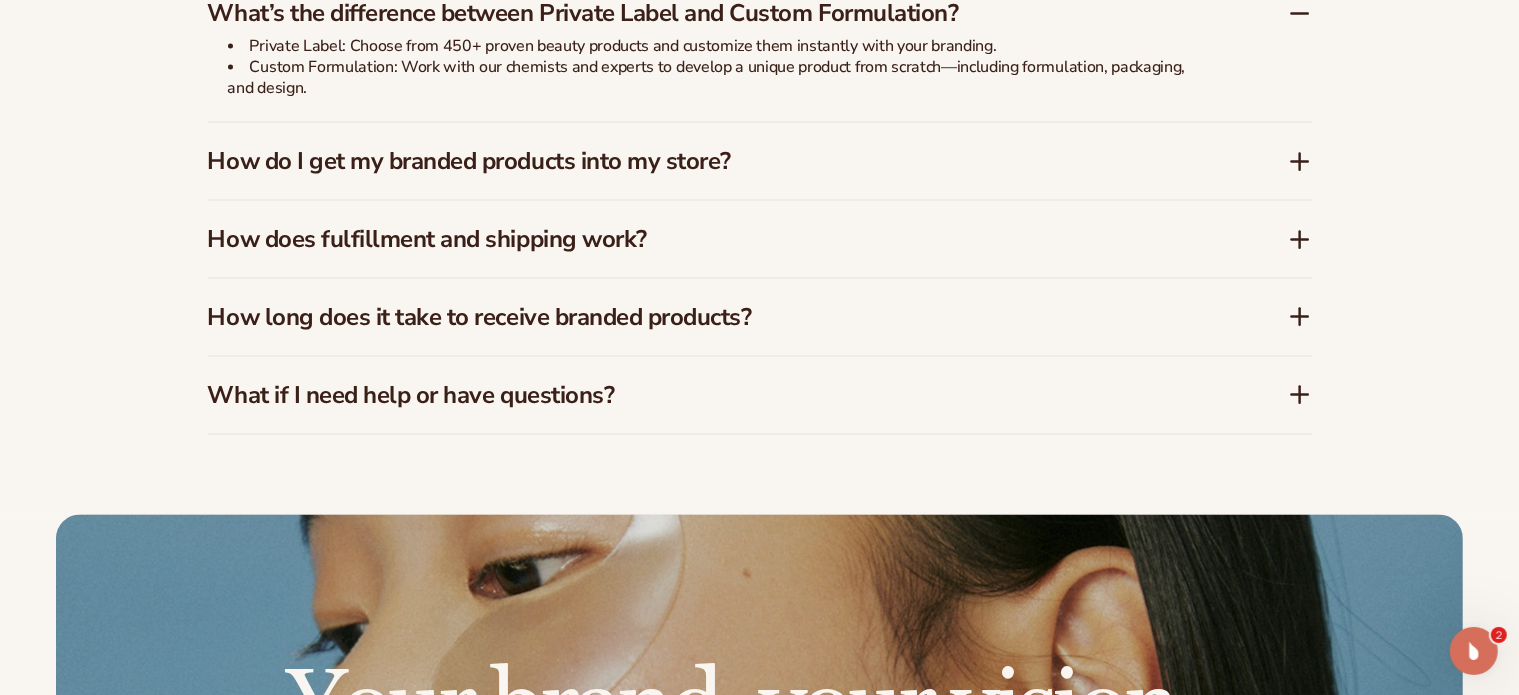 click 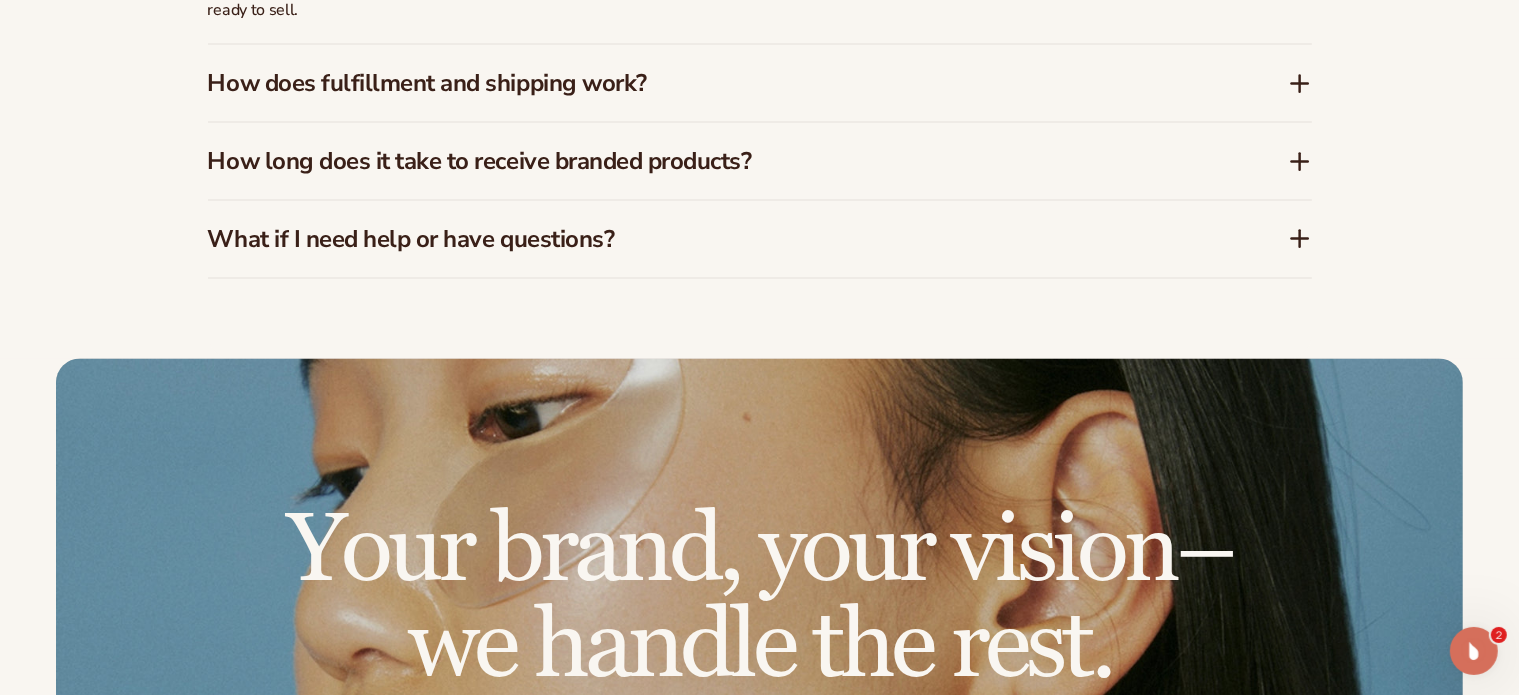 scroll, scrollTop: 3458, scrollLeft: 0, axis: vertical 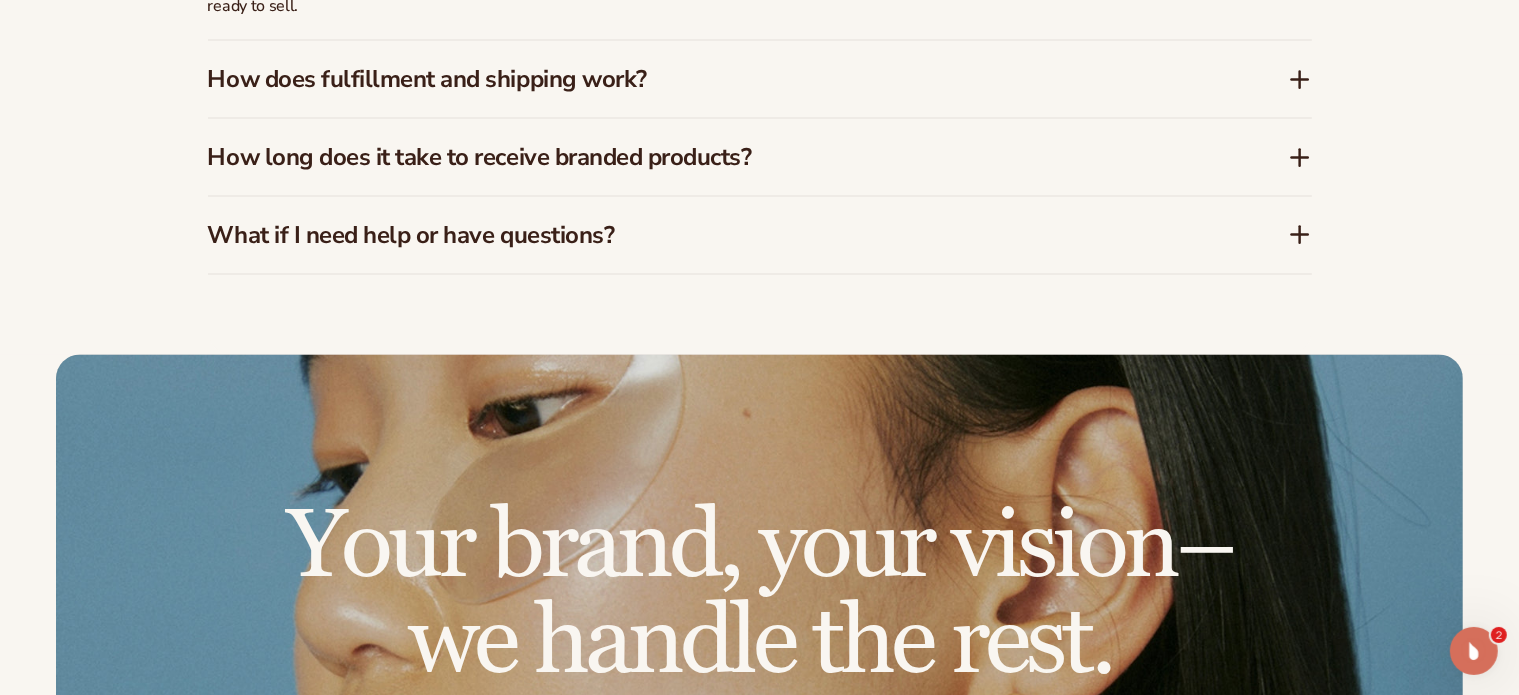 click 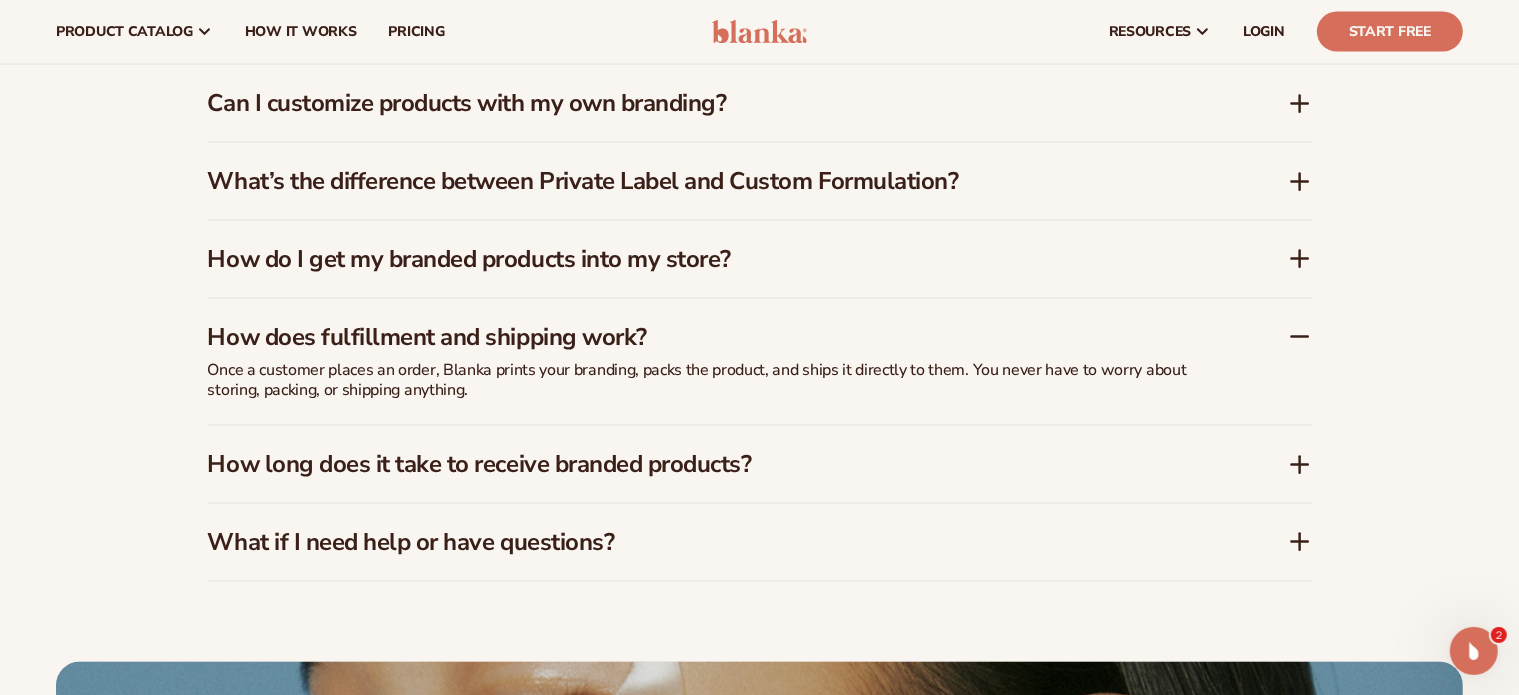 scroll, scrollTop: 3143, scrollLeft: 0, axis: vertical 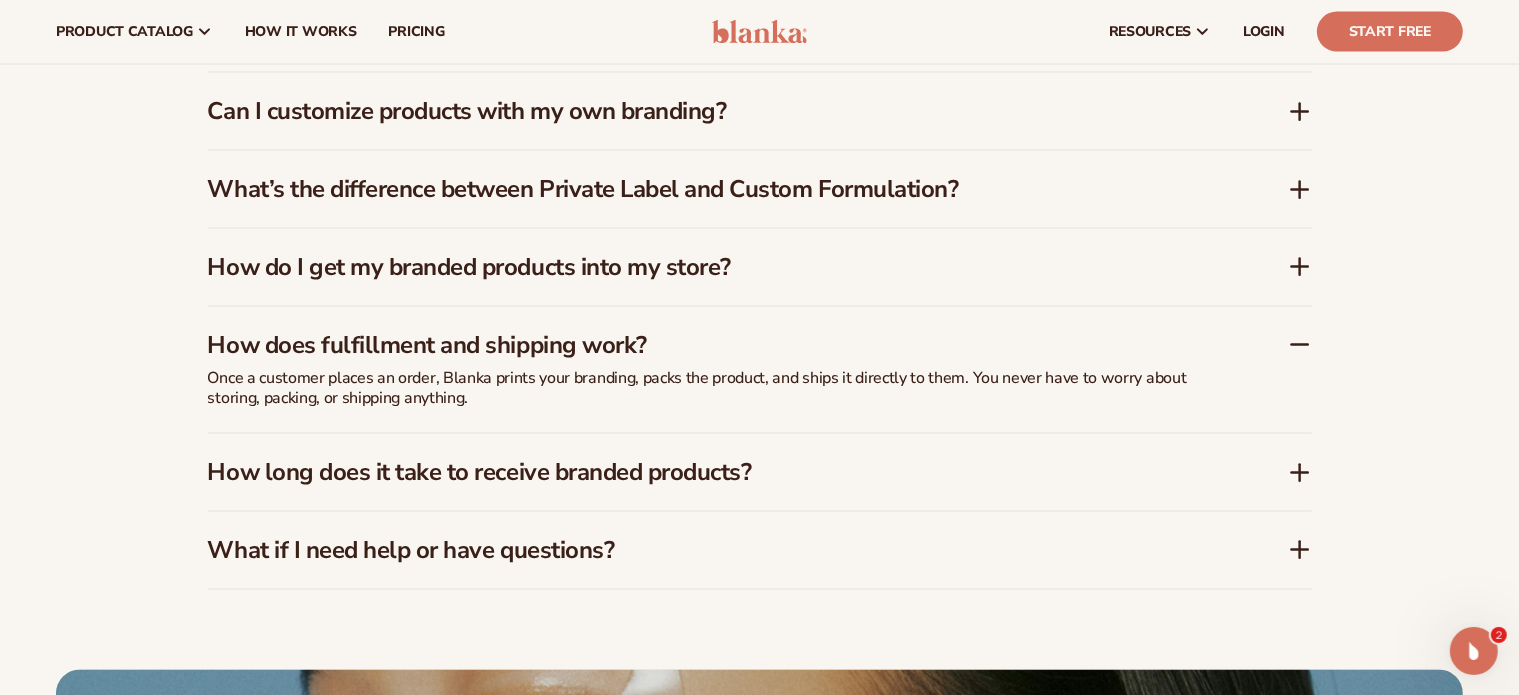 click 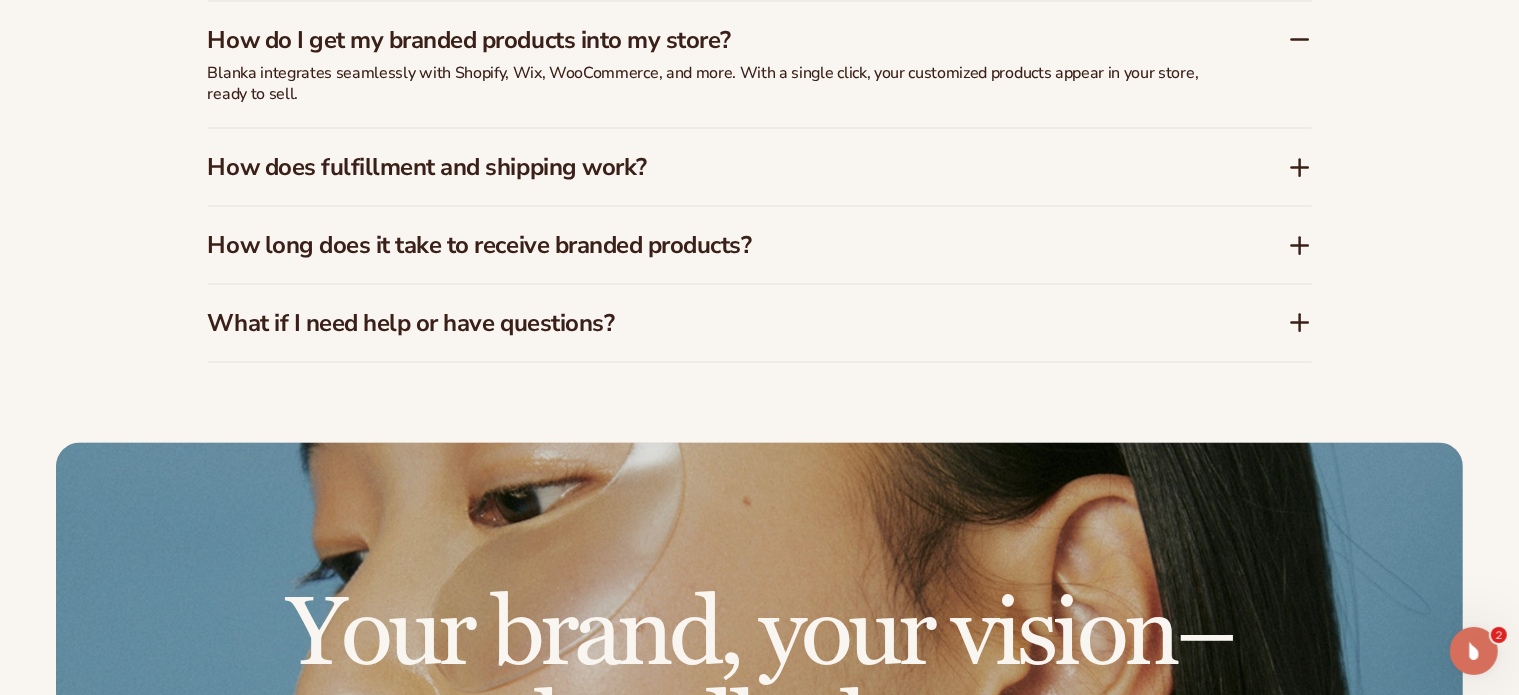 scroll, scrollTop: 3375, scrollLeft: 0, axis: vertical 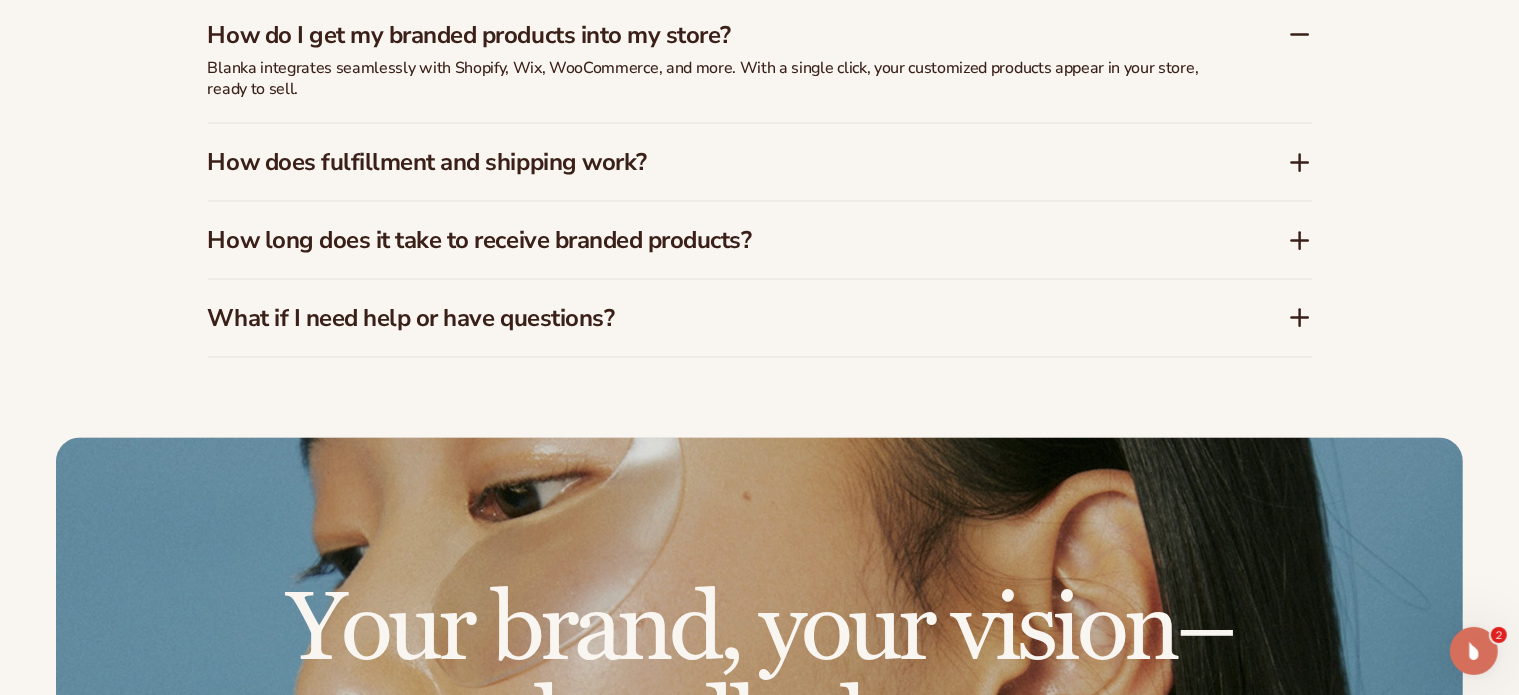 click 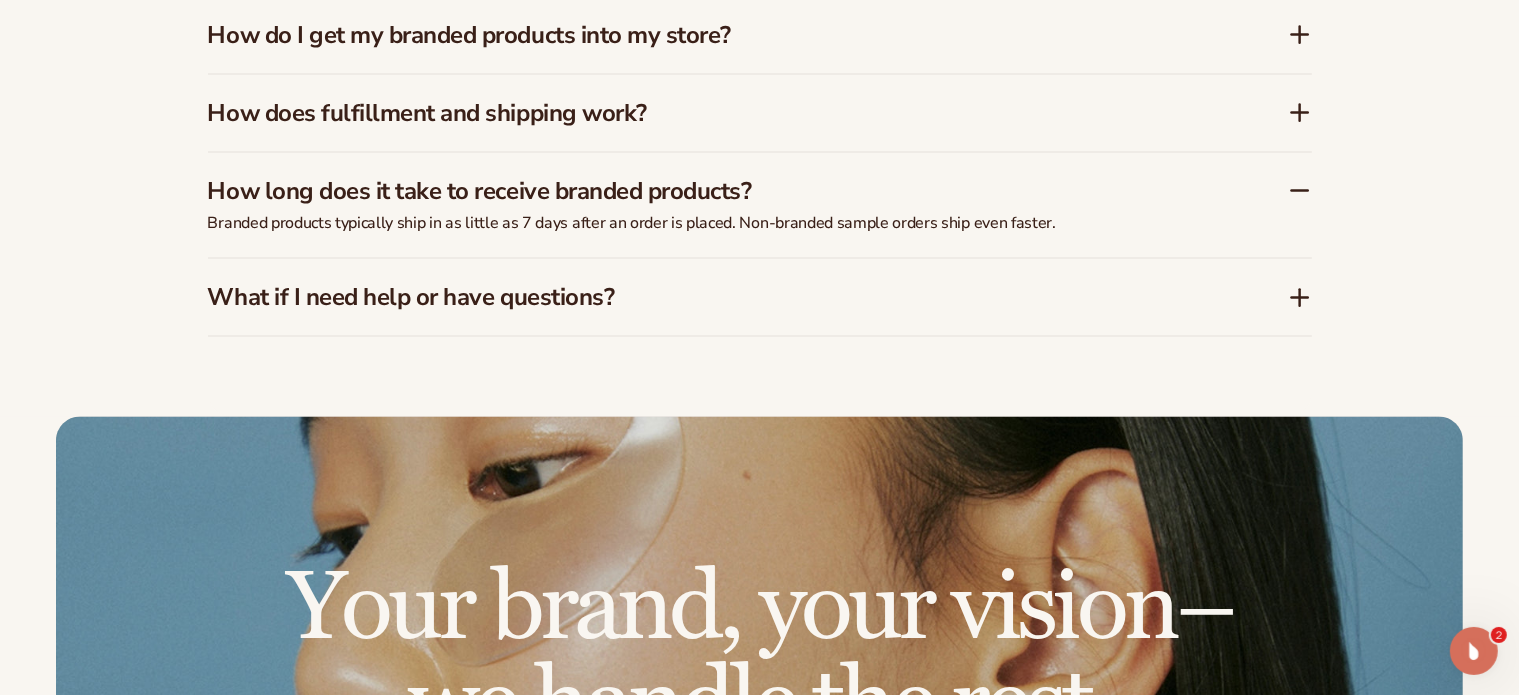 click 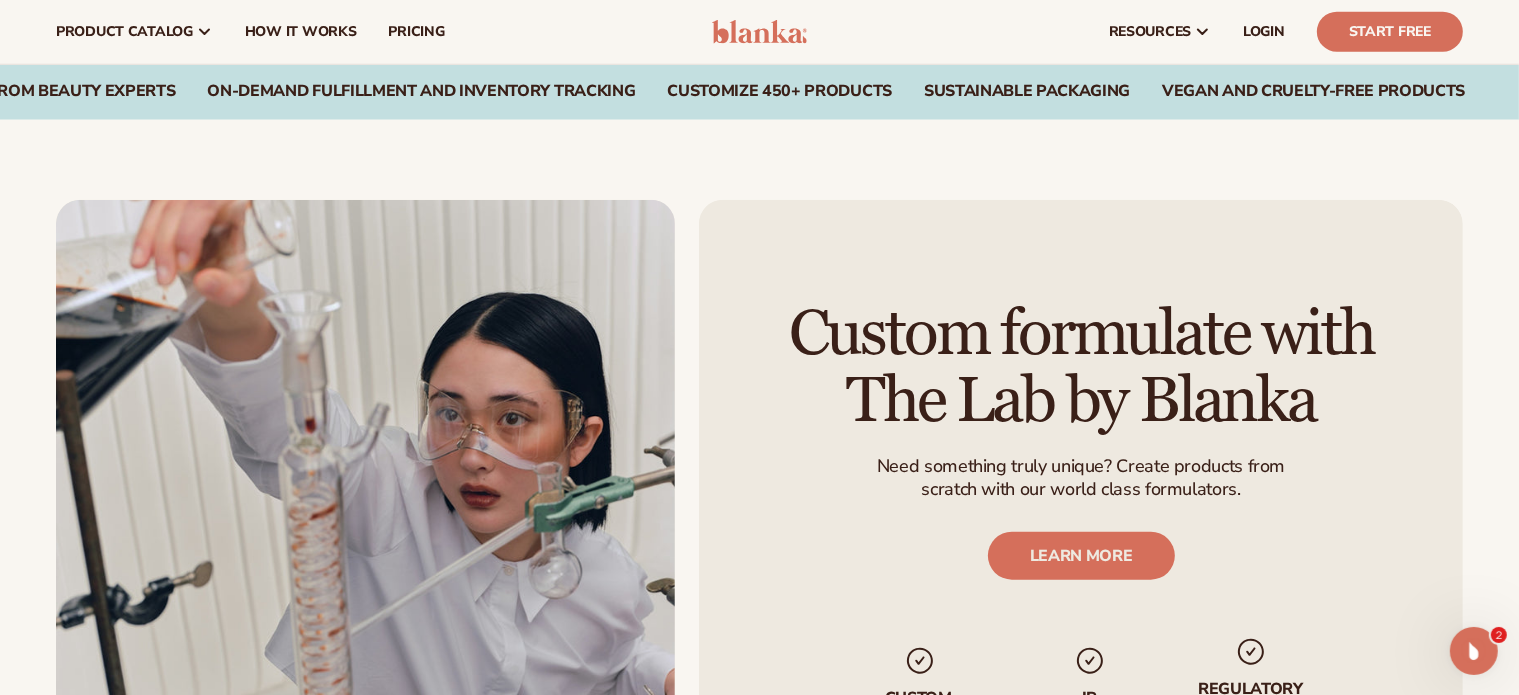 scroll, scrollTop: 2008, scrollLeft: 0, axis: vertical 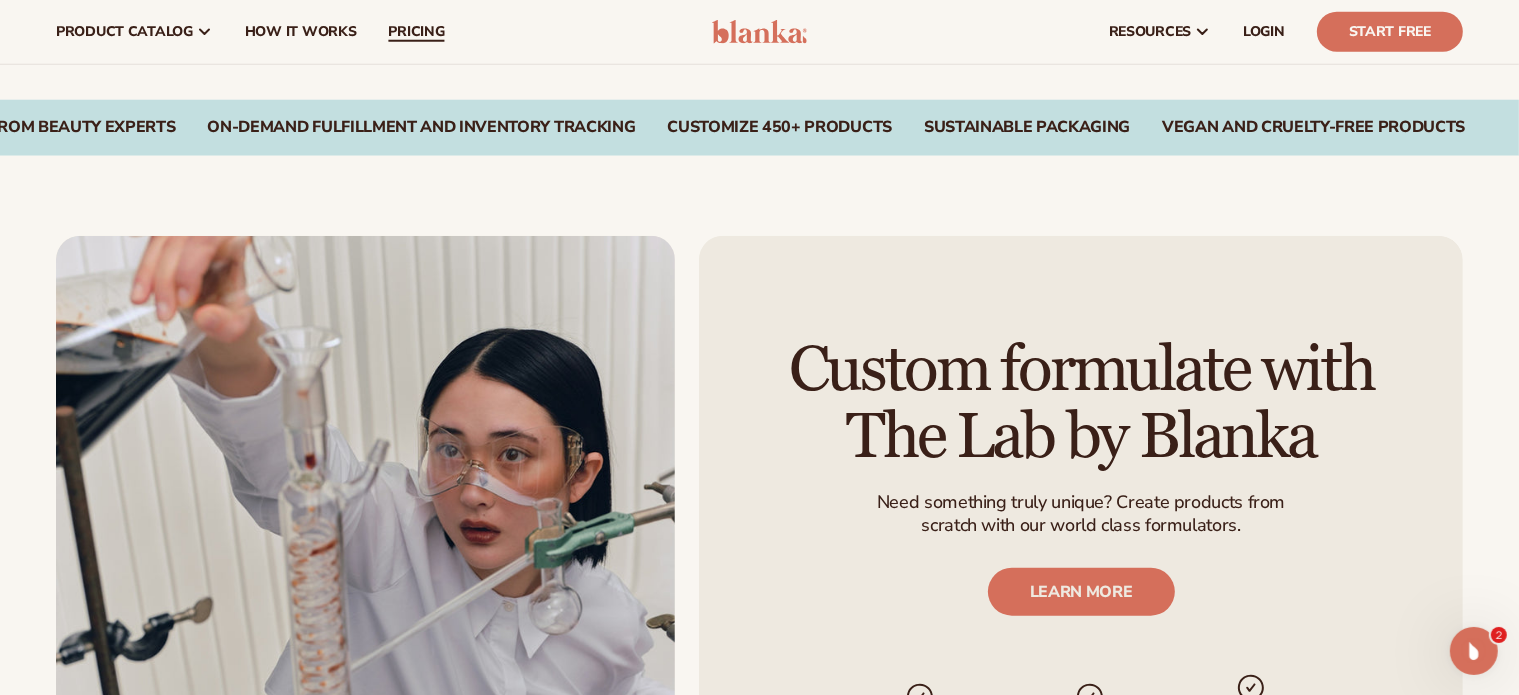 click on "pricing" at bounding box center [416, 32] 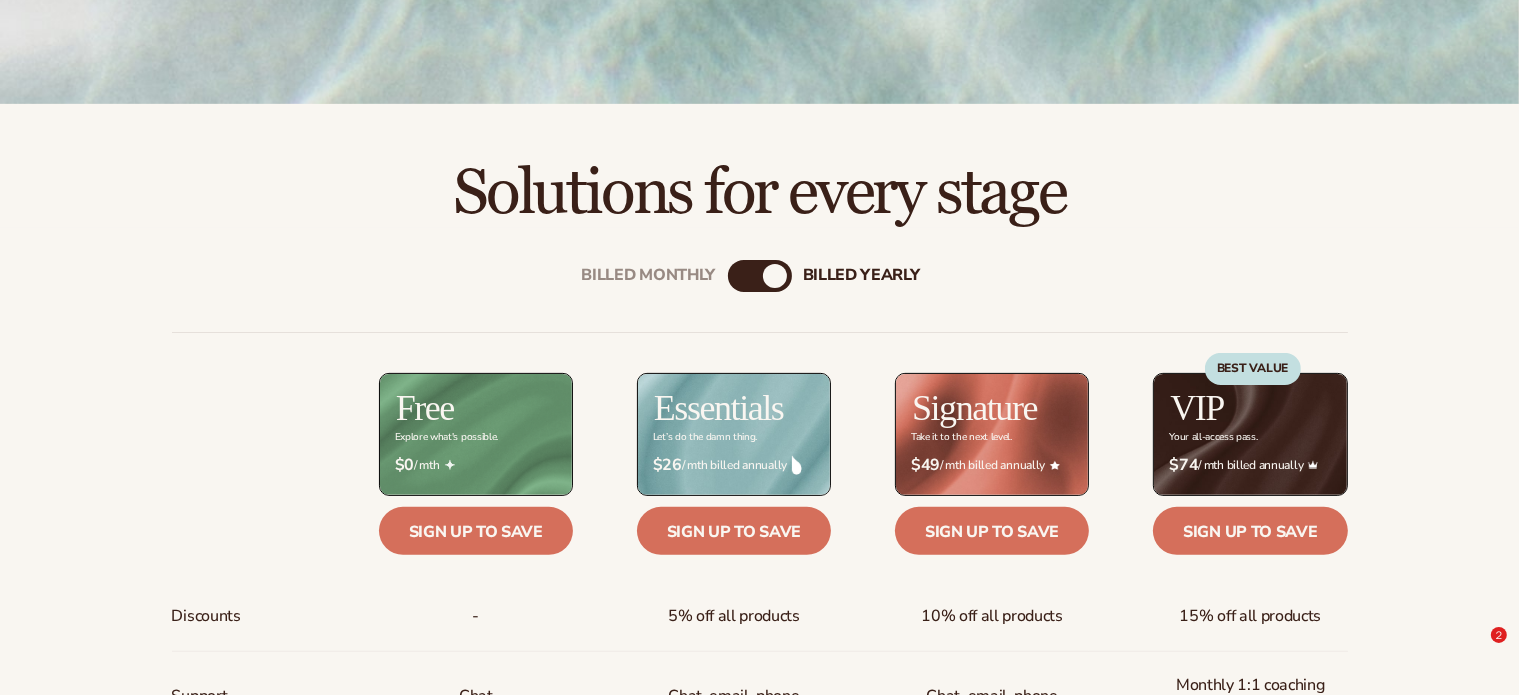scroll, scrollTop: 863, scrollLeft: 0, axis: vertical 